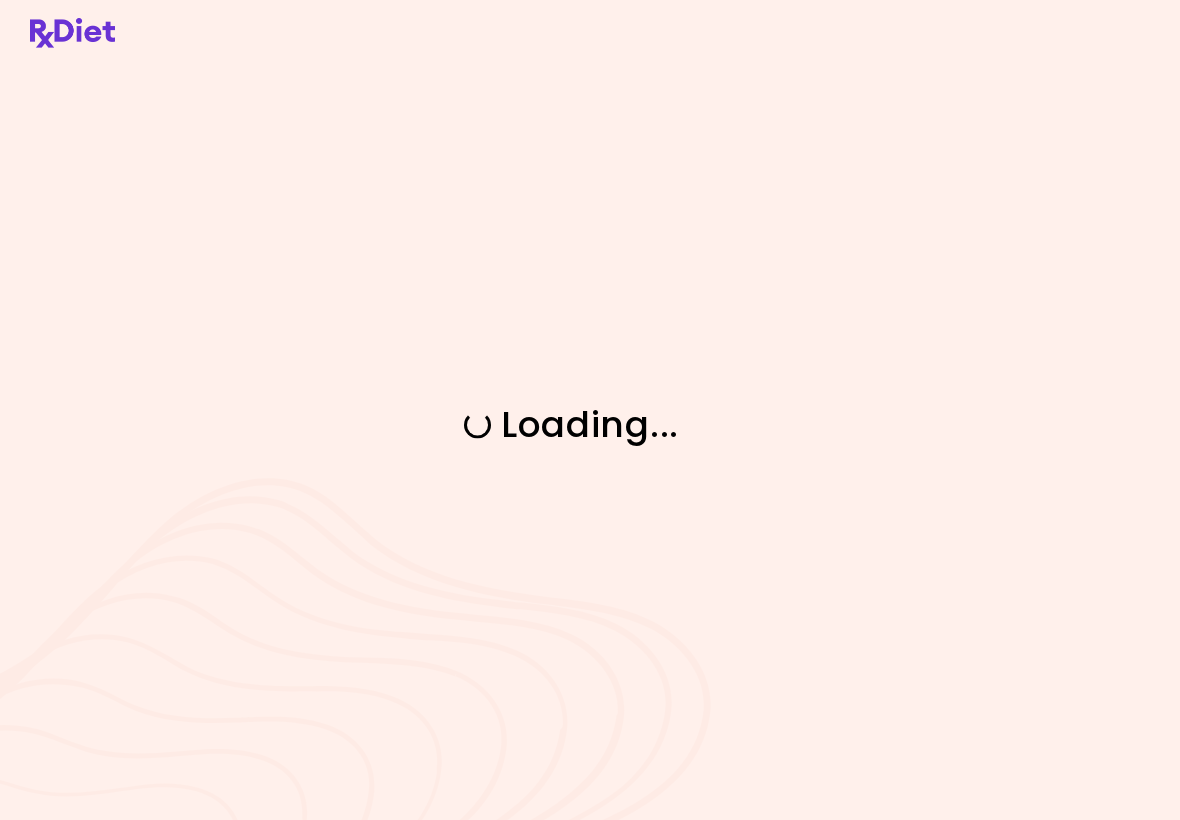 scroll, scrollTop: 0, scrollLeft: 0, axis: both 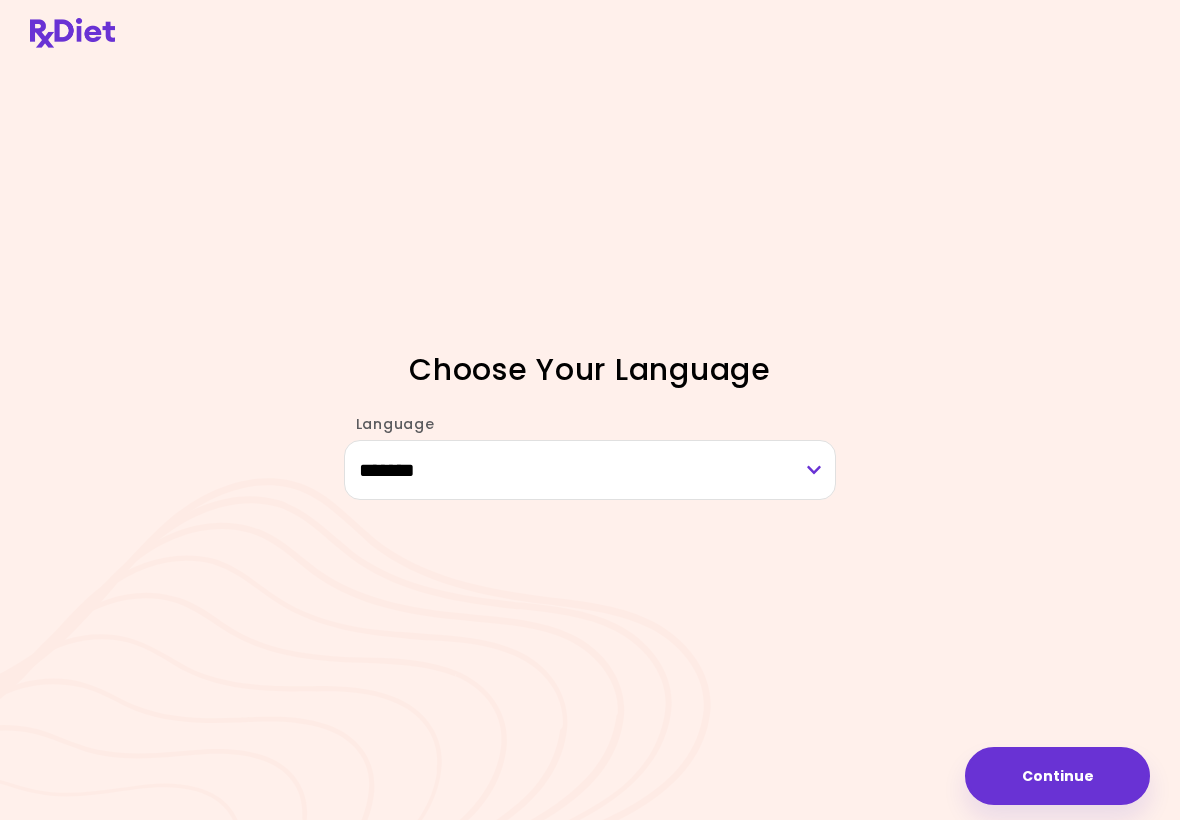 click on "Continue" at bounding box center [1057, 776] 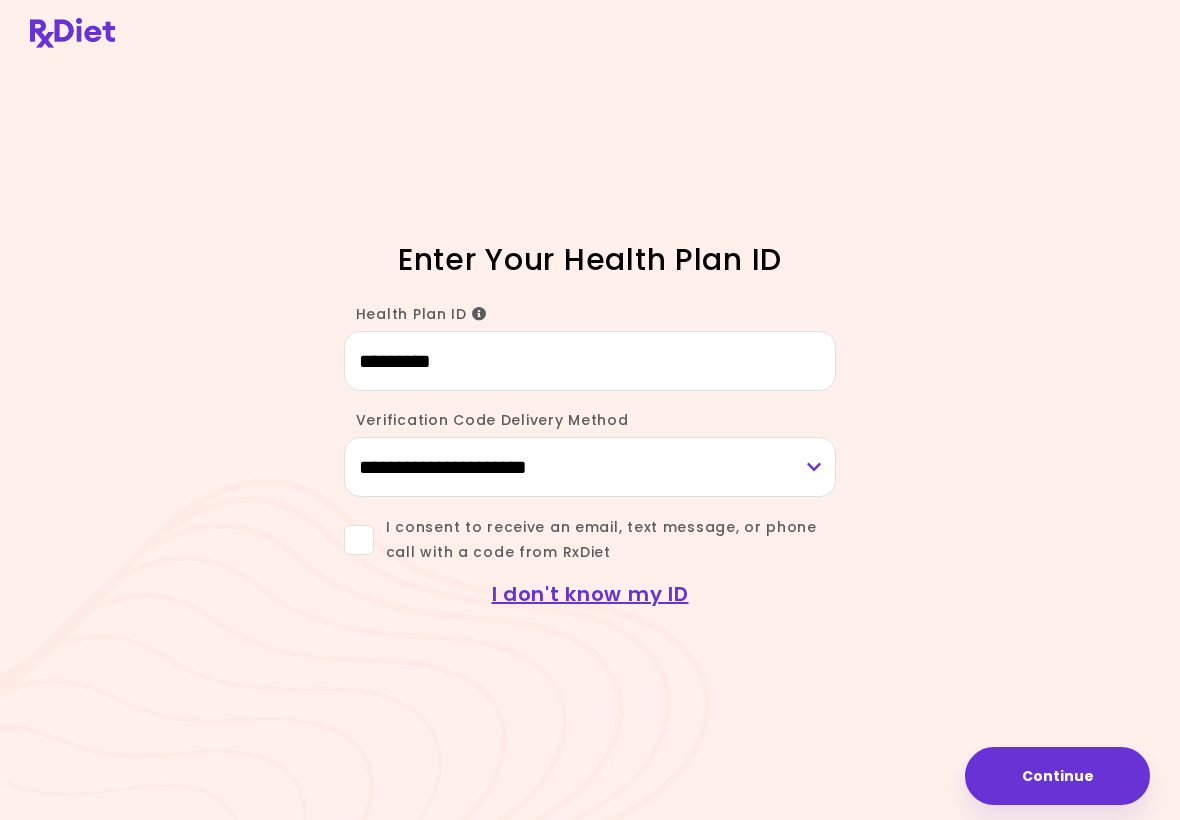 type on "*********" 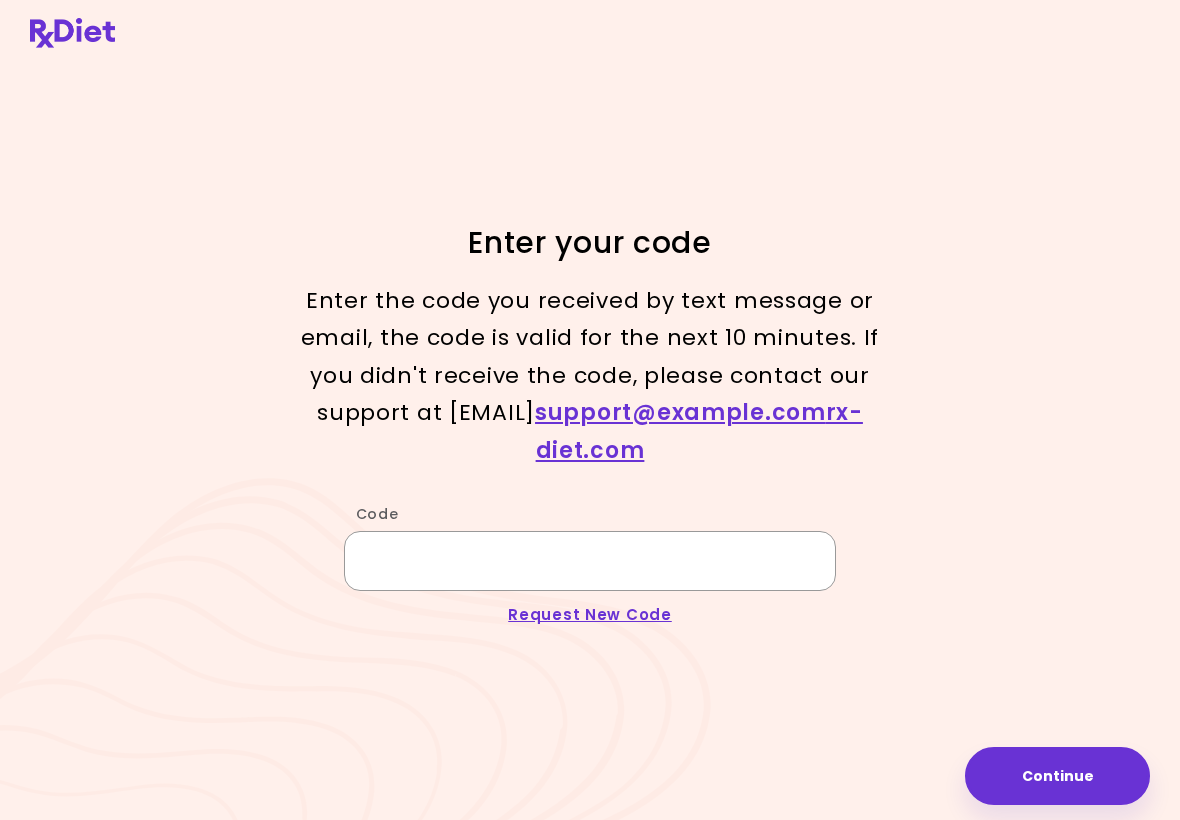 click on "Code" at bounding box center (590, 561) 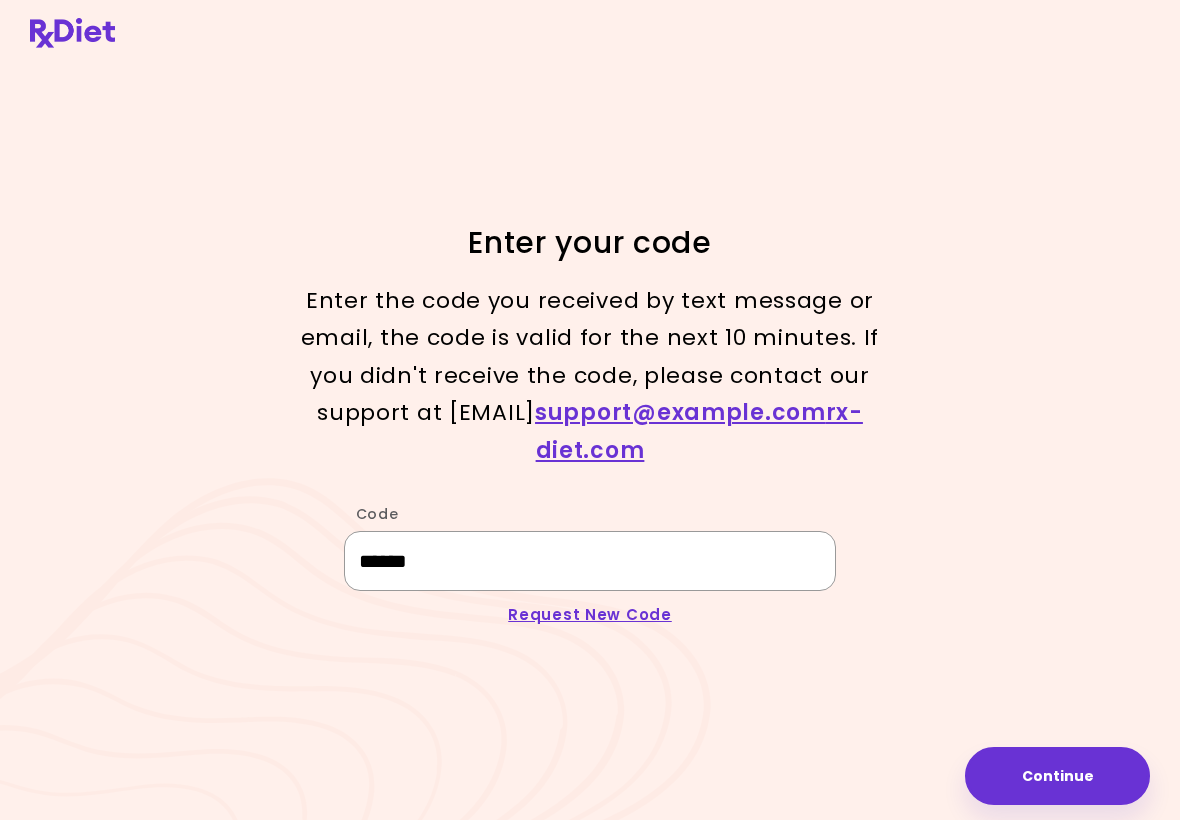 type on "******" 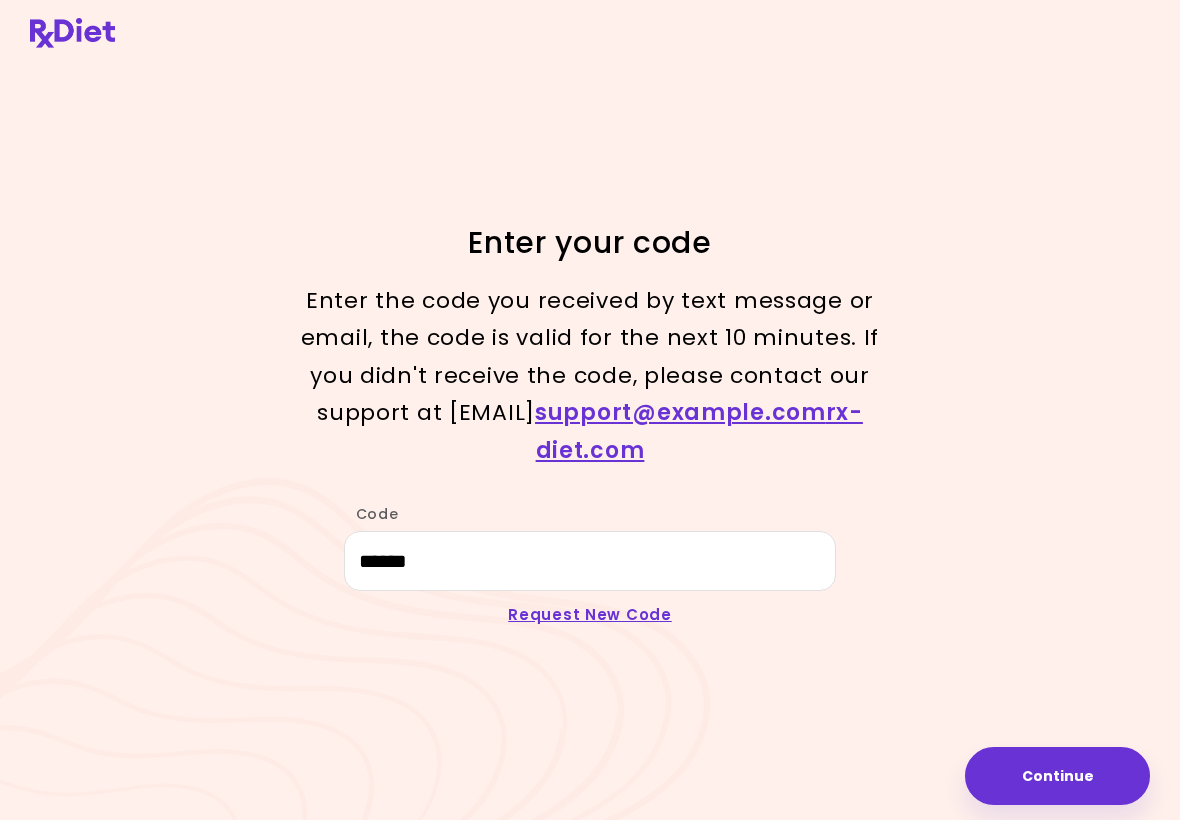click on "Continue" at bounding box center [1057, 776] 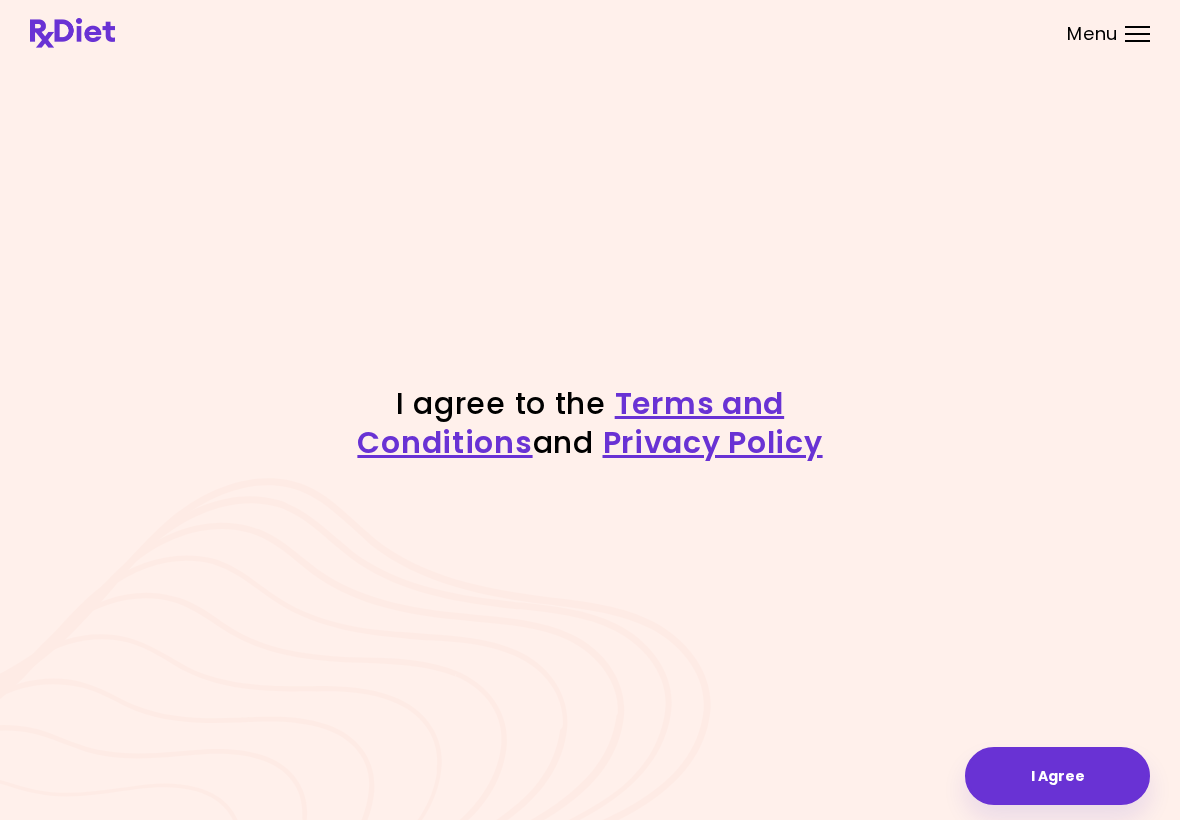 click on "I Agree" at bounding box center (1057, 776) 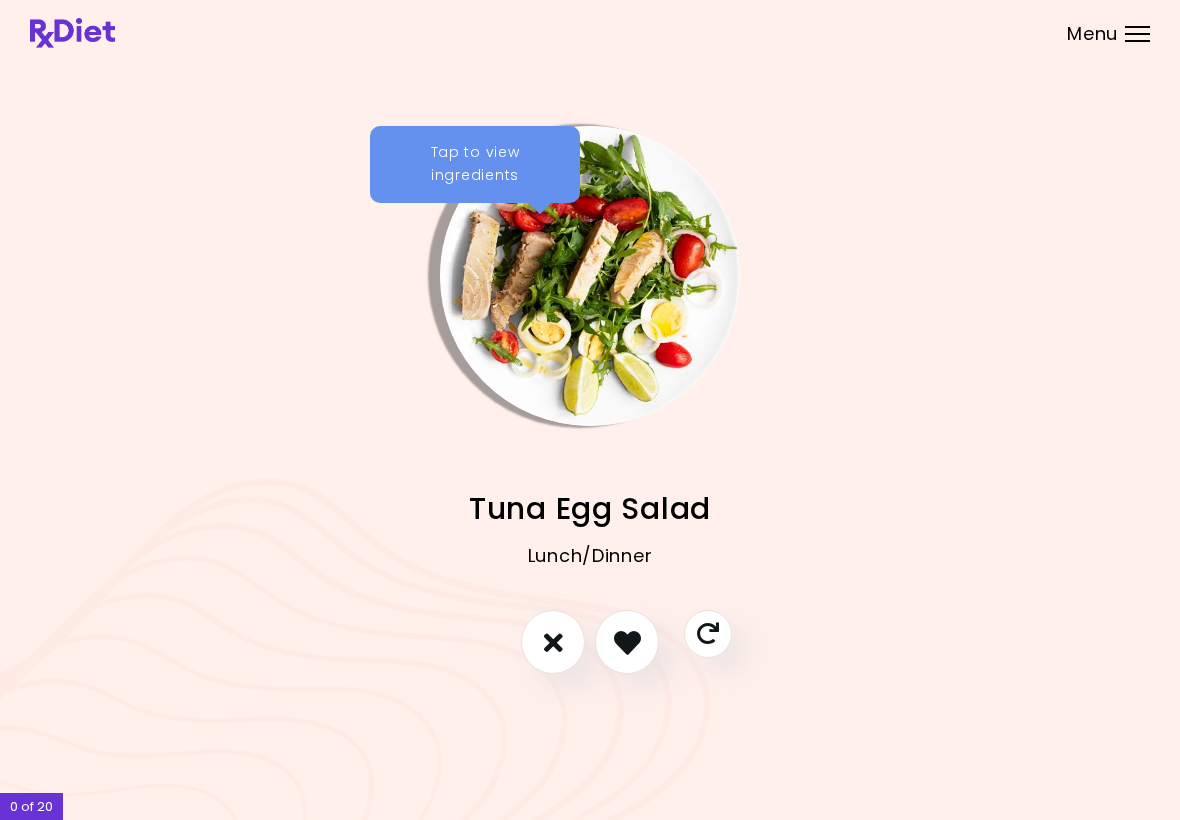 click on "Menu" at bounding box center (1137, 34) 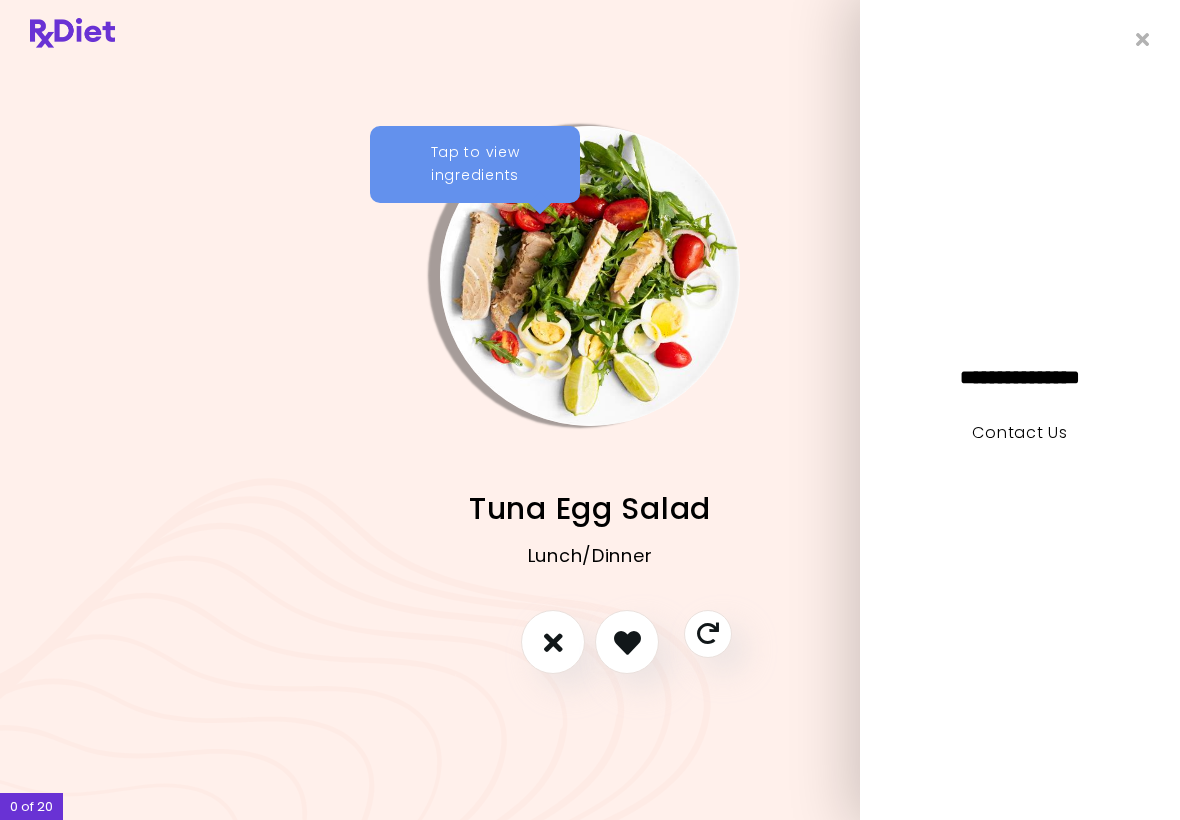 click at bounding box center [1143, 39] 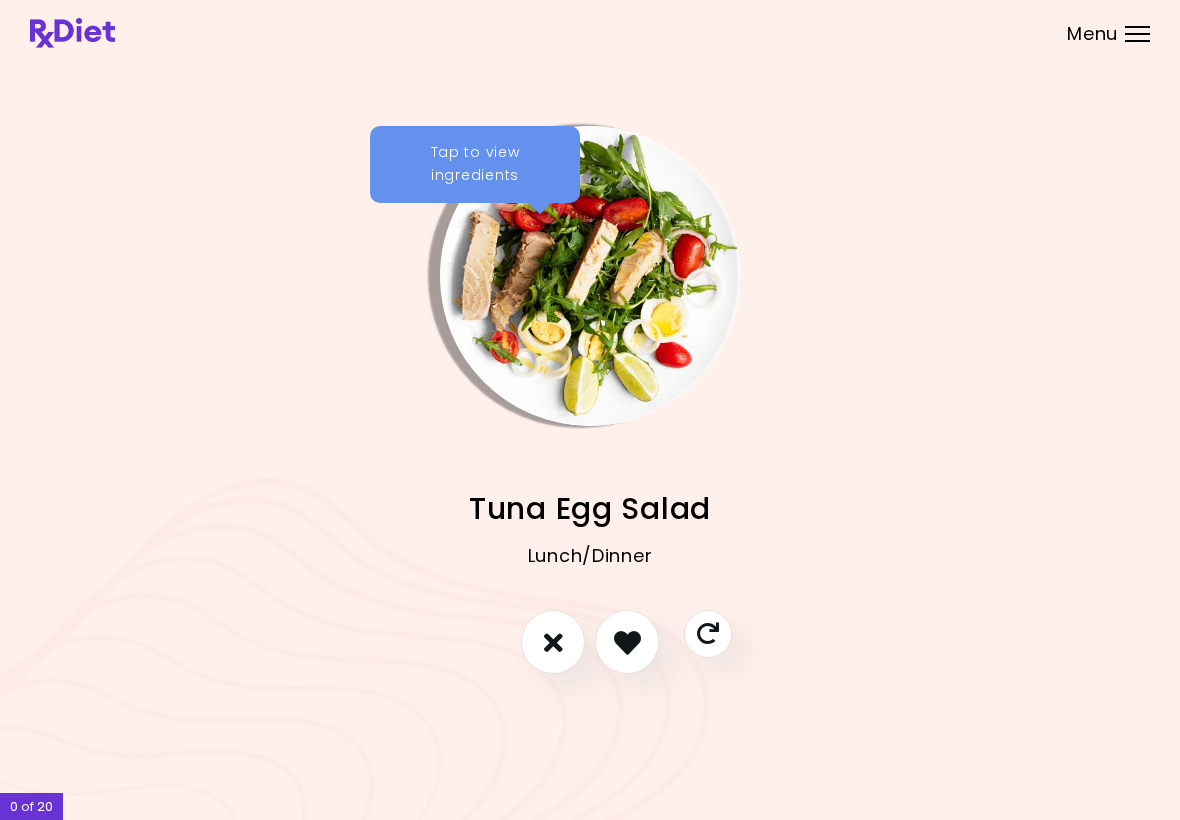 click at bounding box center [627, 642] 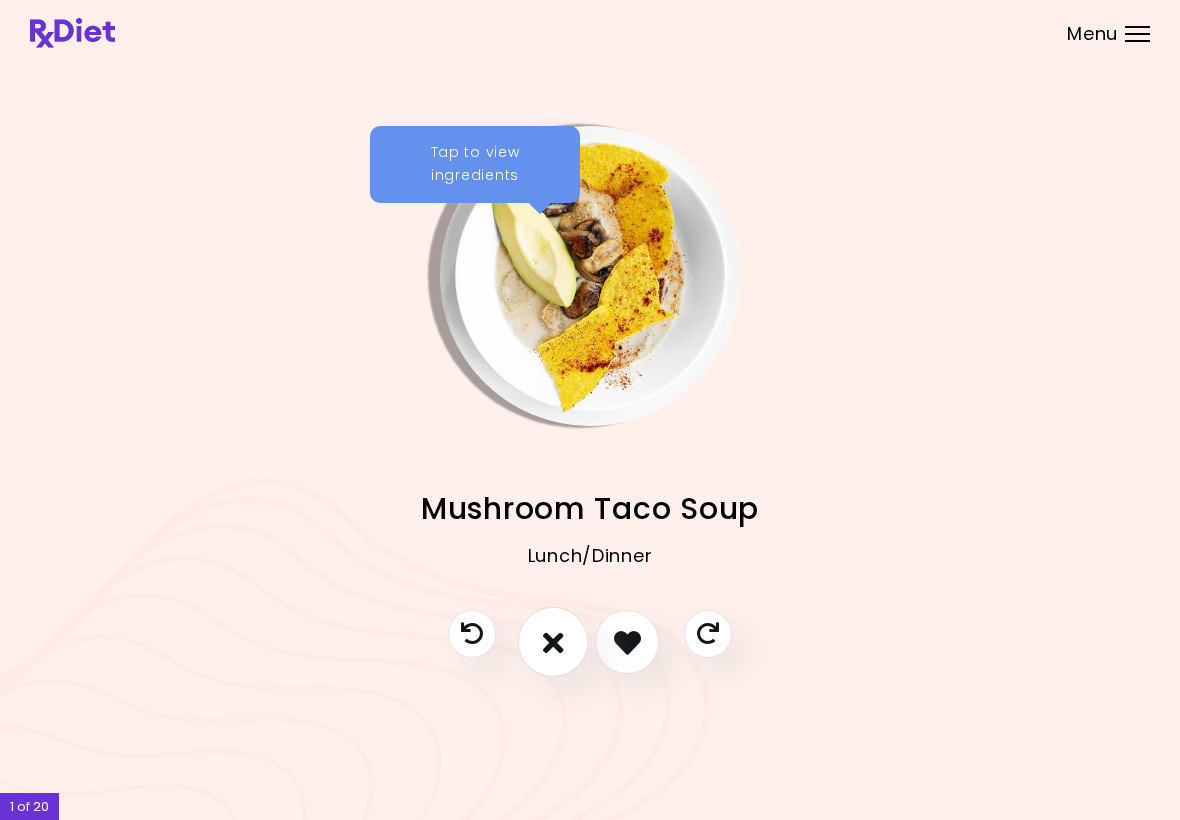 click at bounding box center (553, 642) 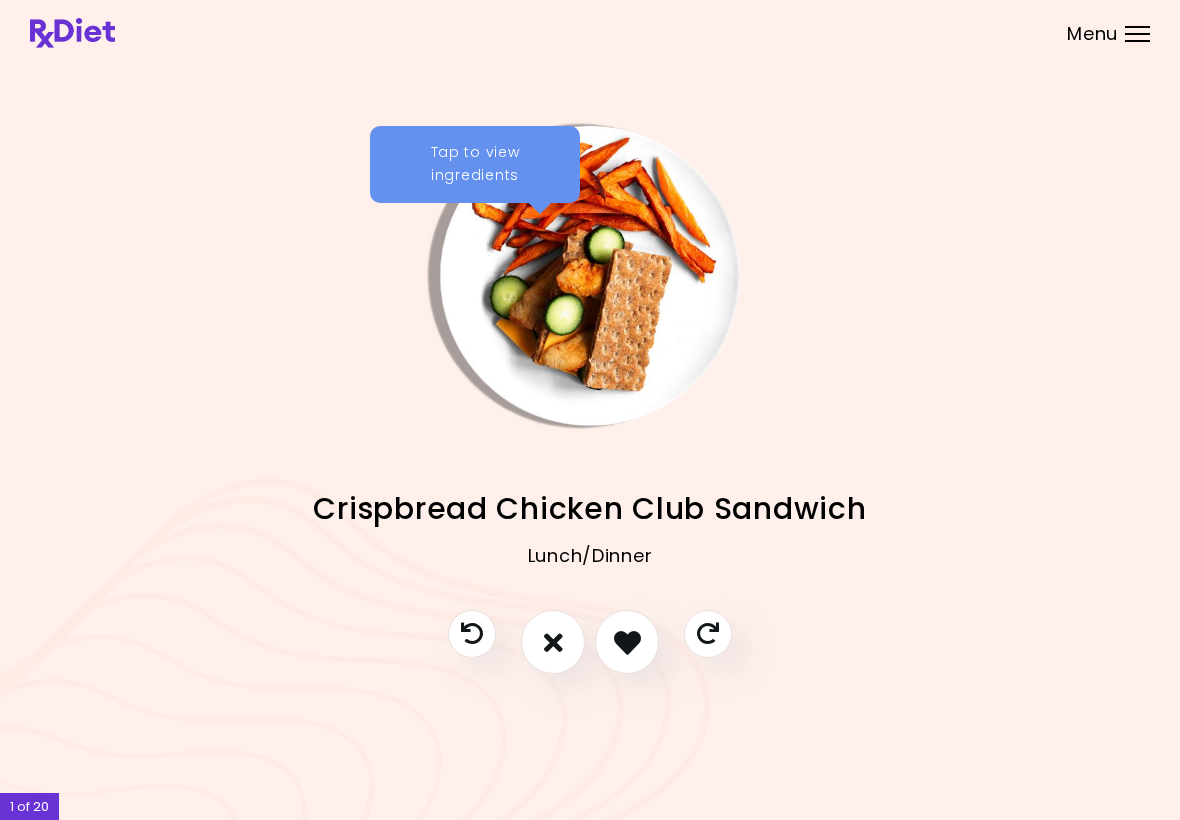 click at bounding box center [627, 642] 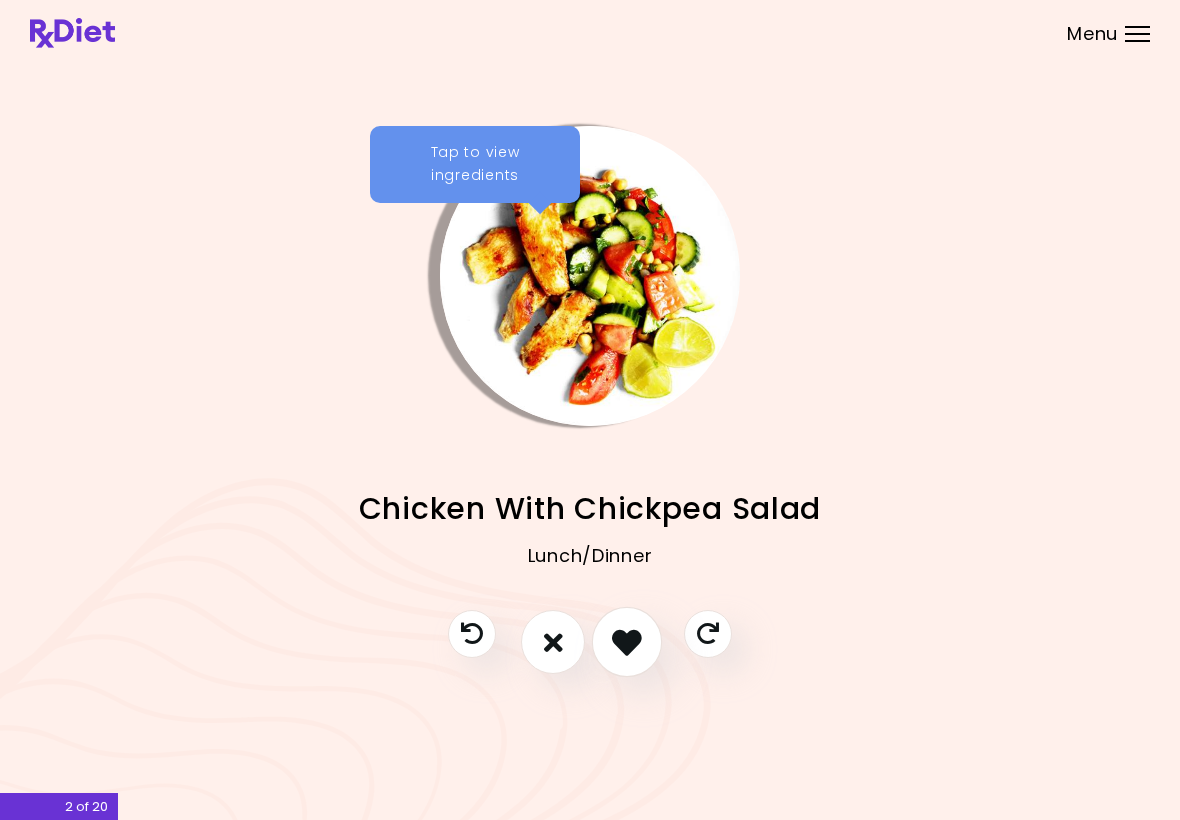 click at bounding box center [627, 642] 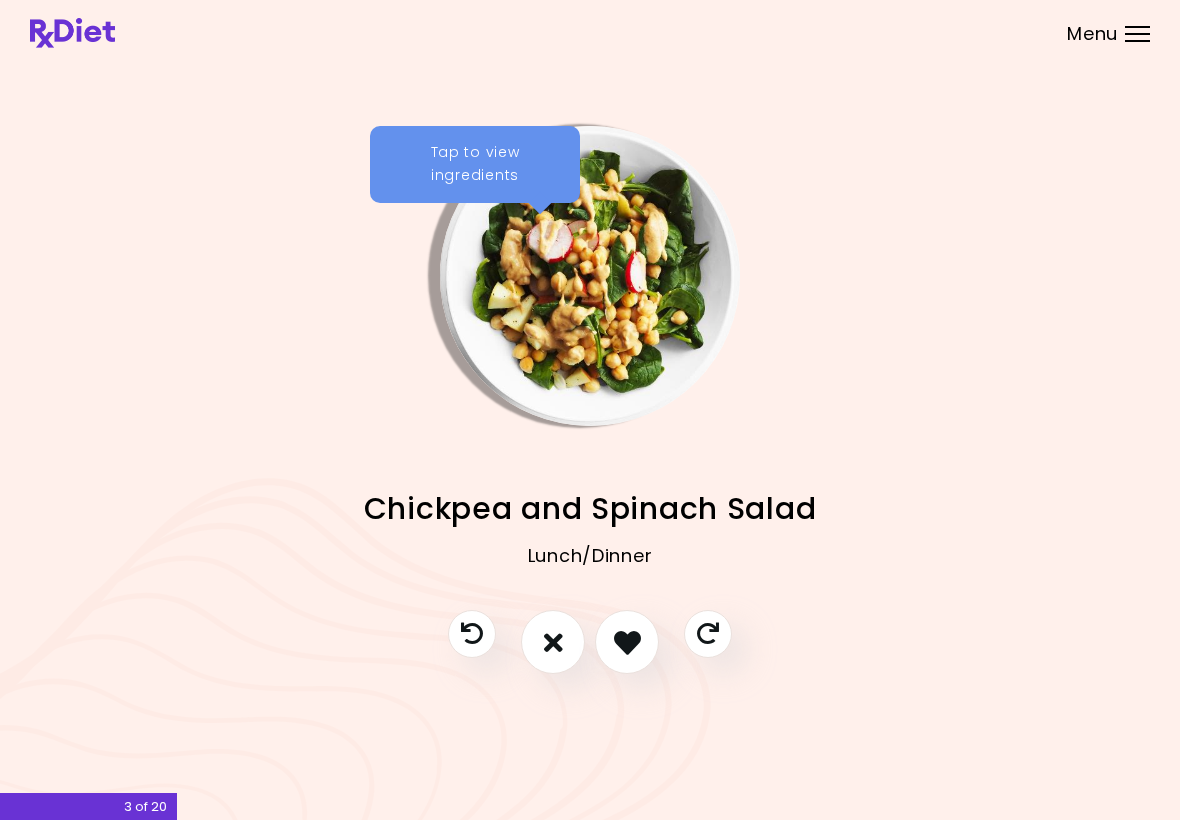 click at bounding box center [553, 642] 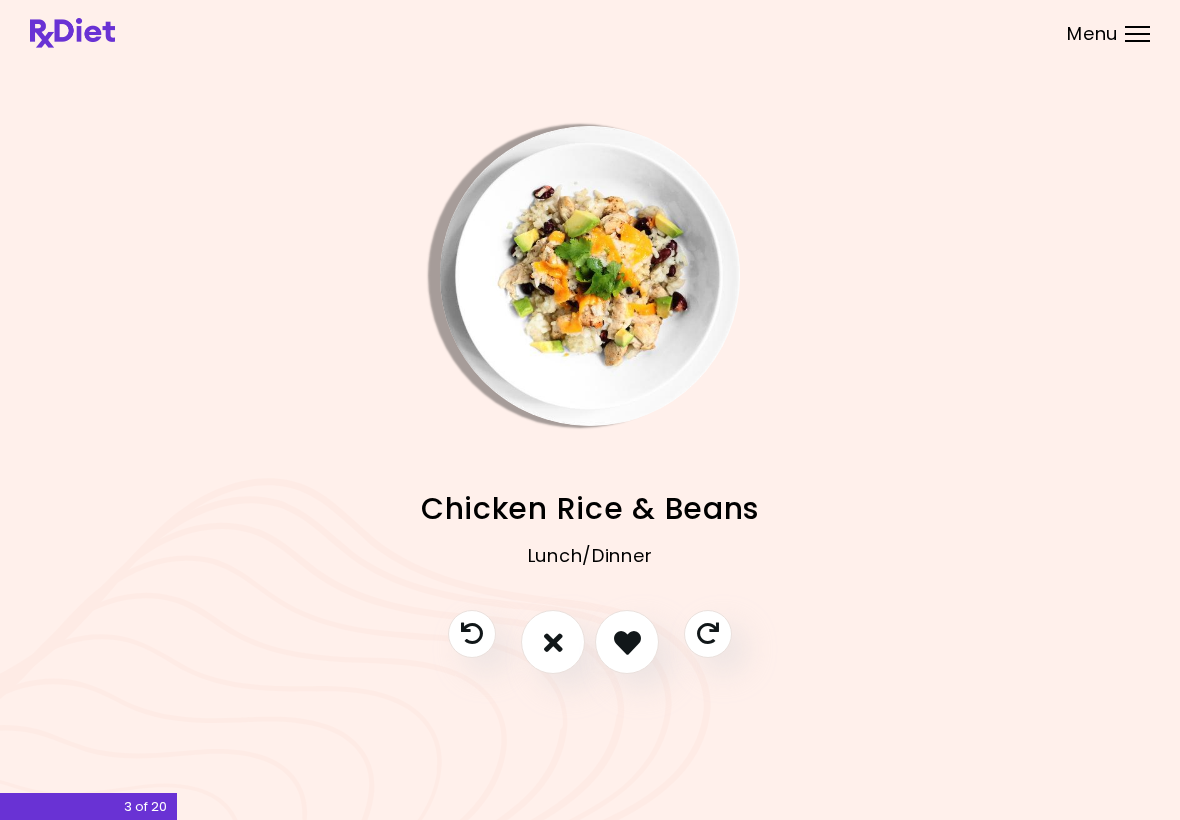 click at bounding box center (553, 642) 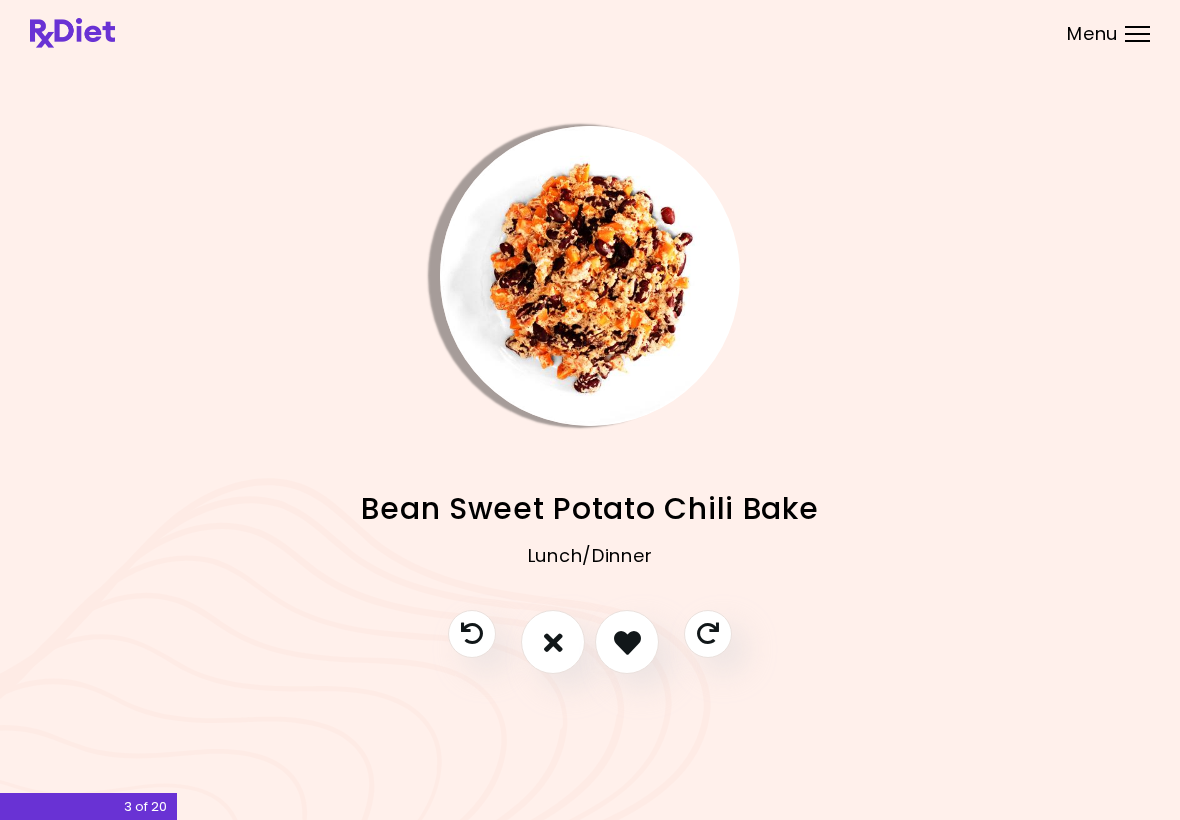 click at bounding box center (553, 642) 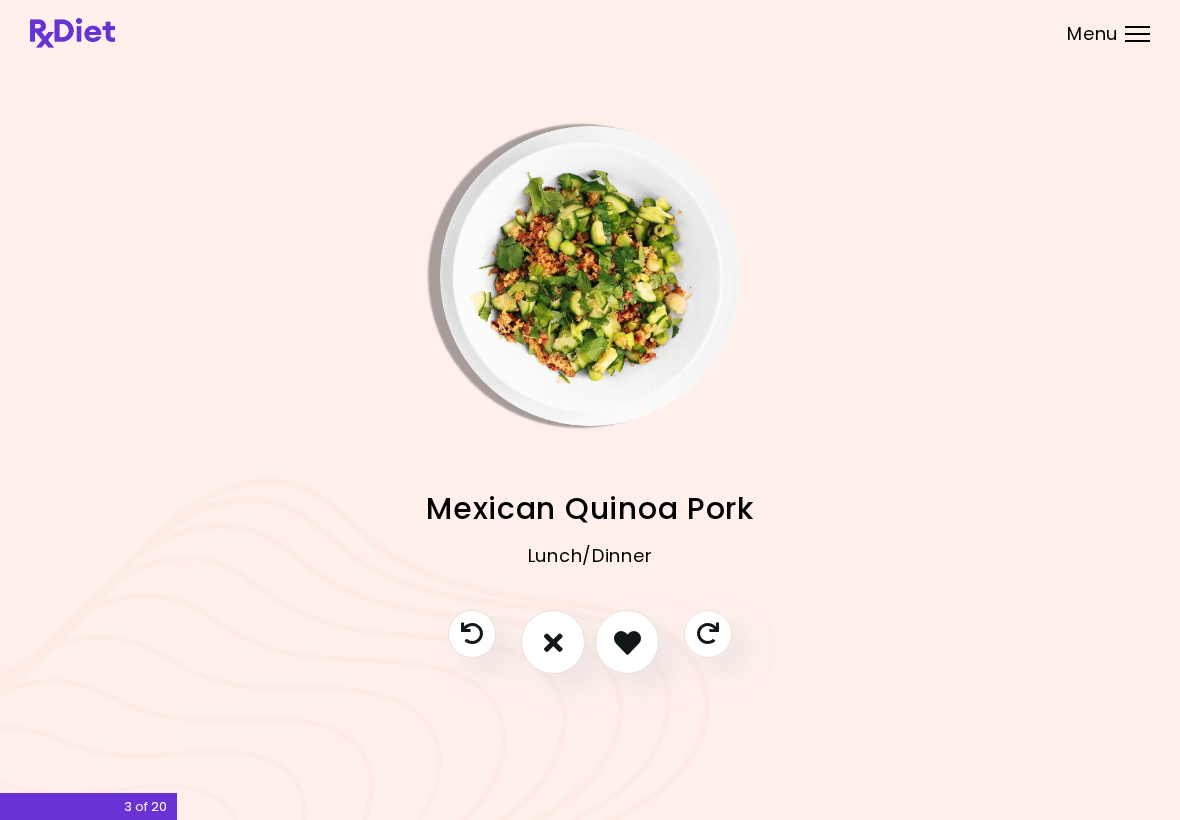 click at bounding box center [553, 642] 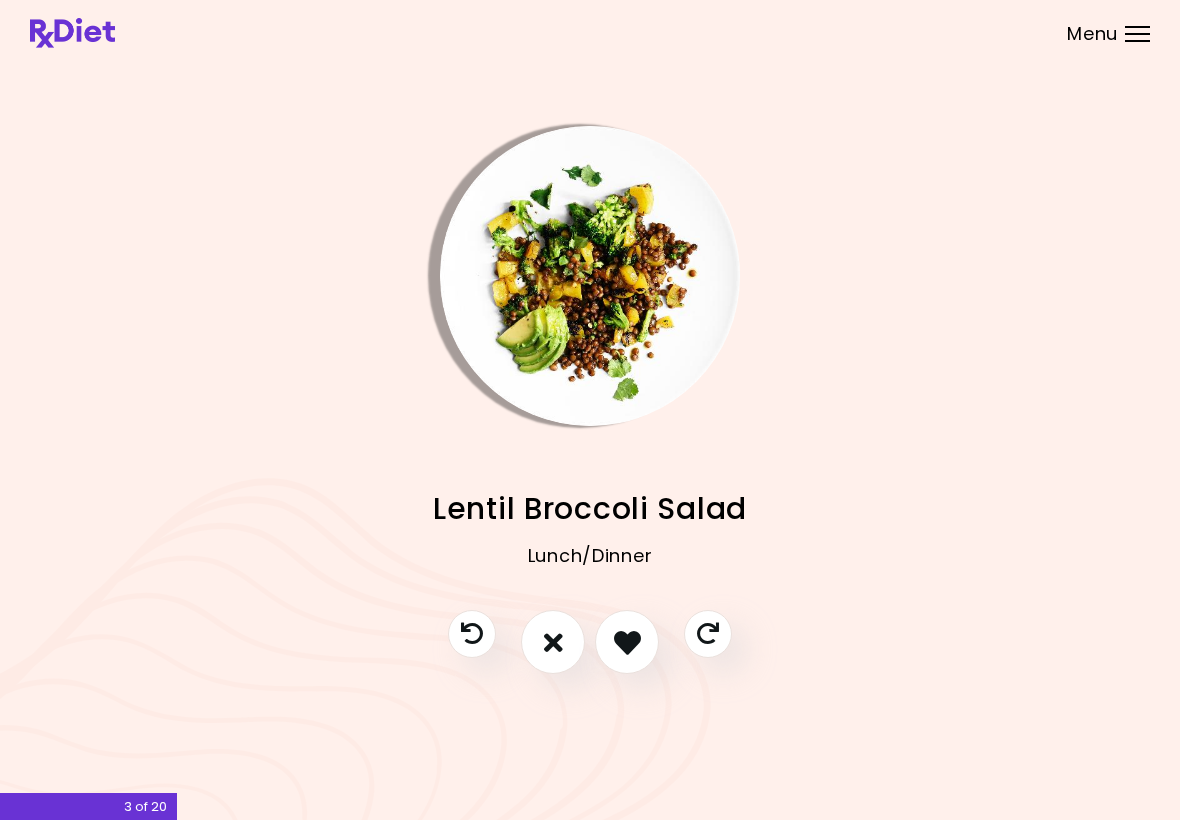 click at bounding box center [553, 642] 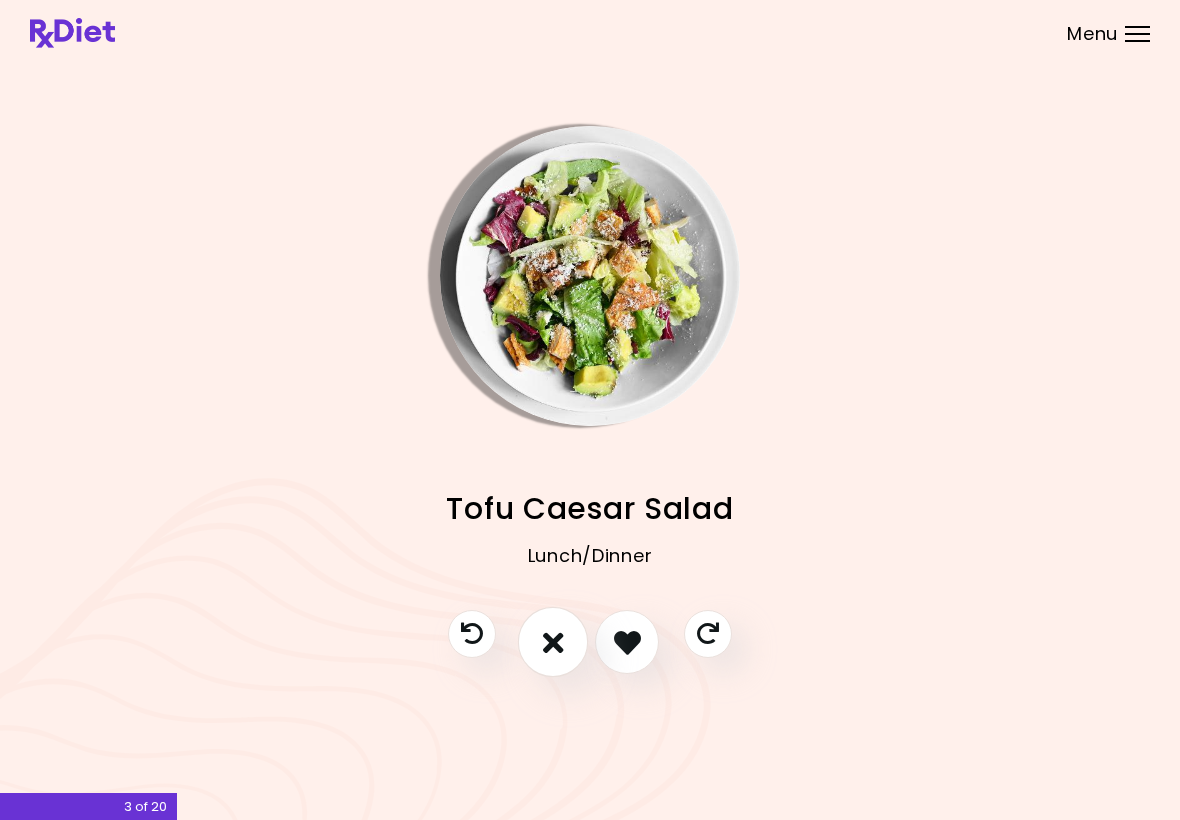 click at bounding box center [553, 642] 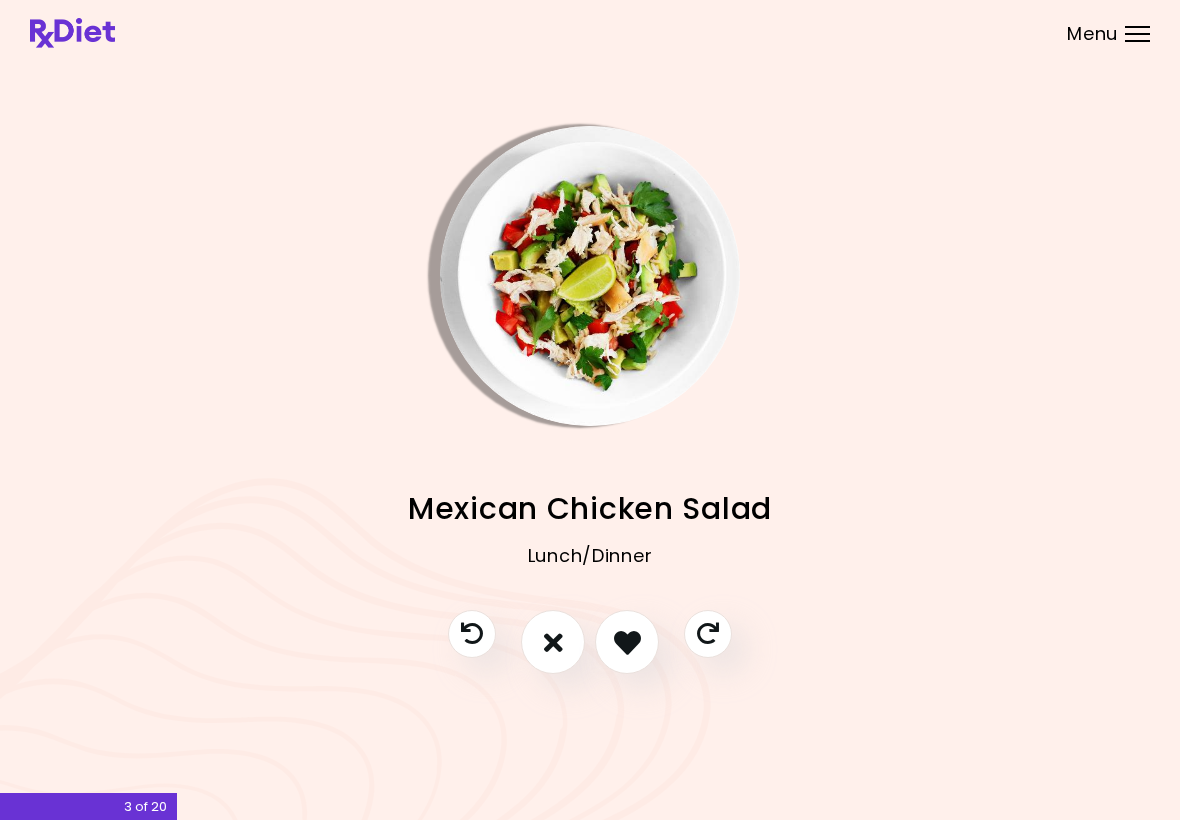 click at bounding box center [627, 642] 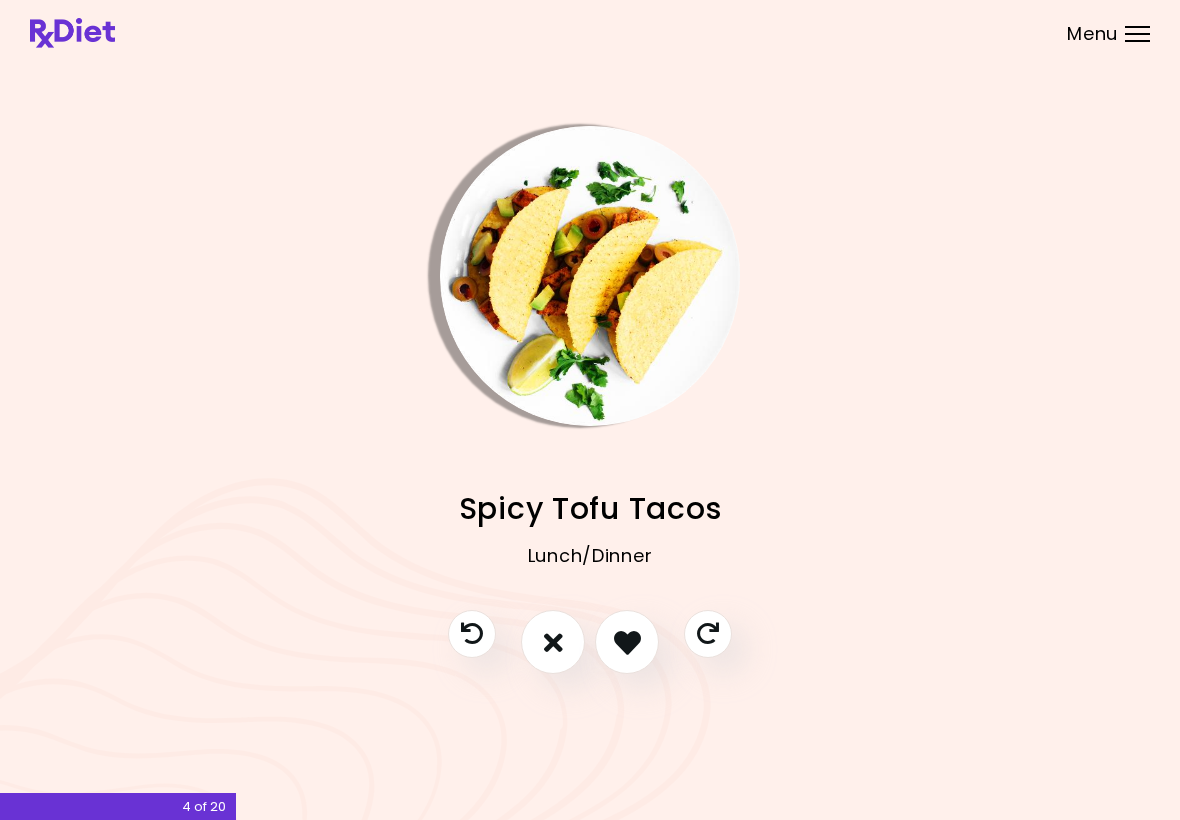 click at bounding box center (553, 642) 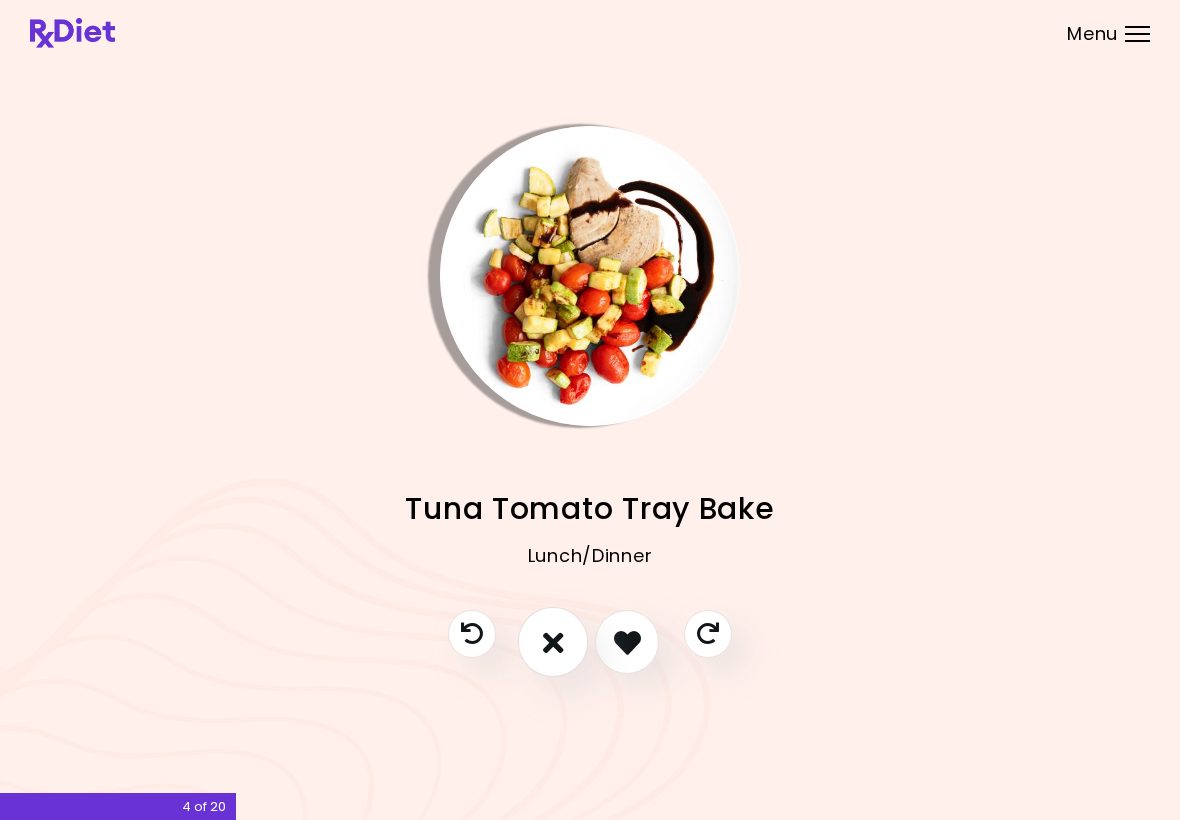 click at bounding box center (553, 642) 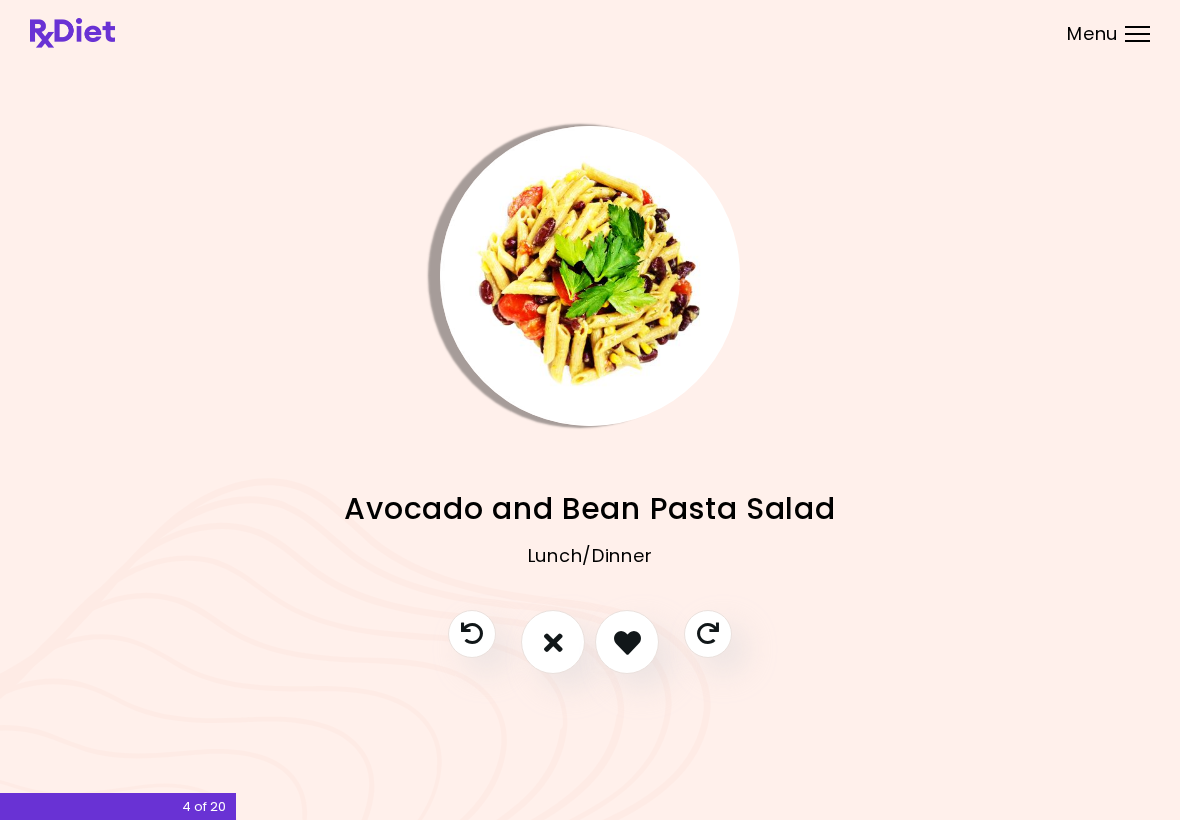 click at bounding box center [627, 642] 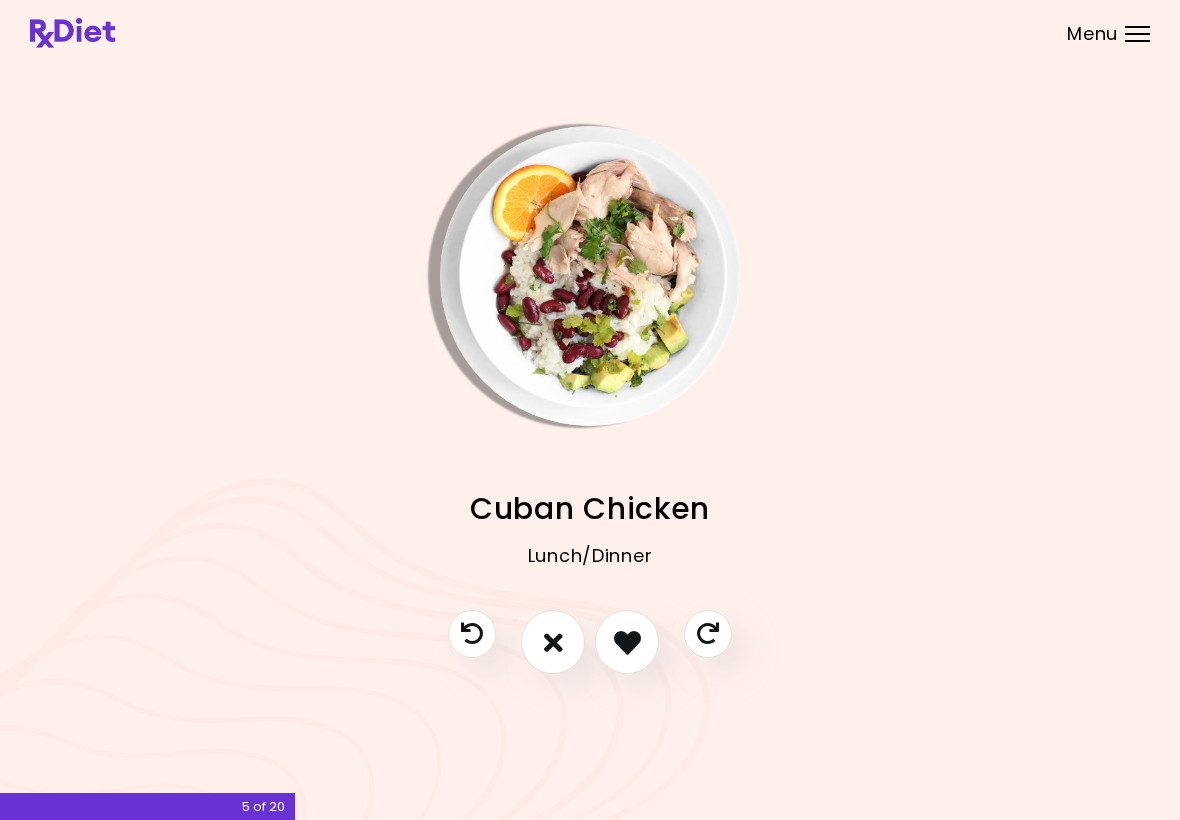 click at bounding box center [553, 642] 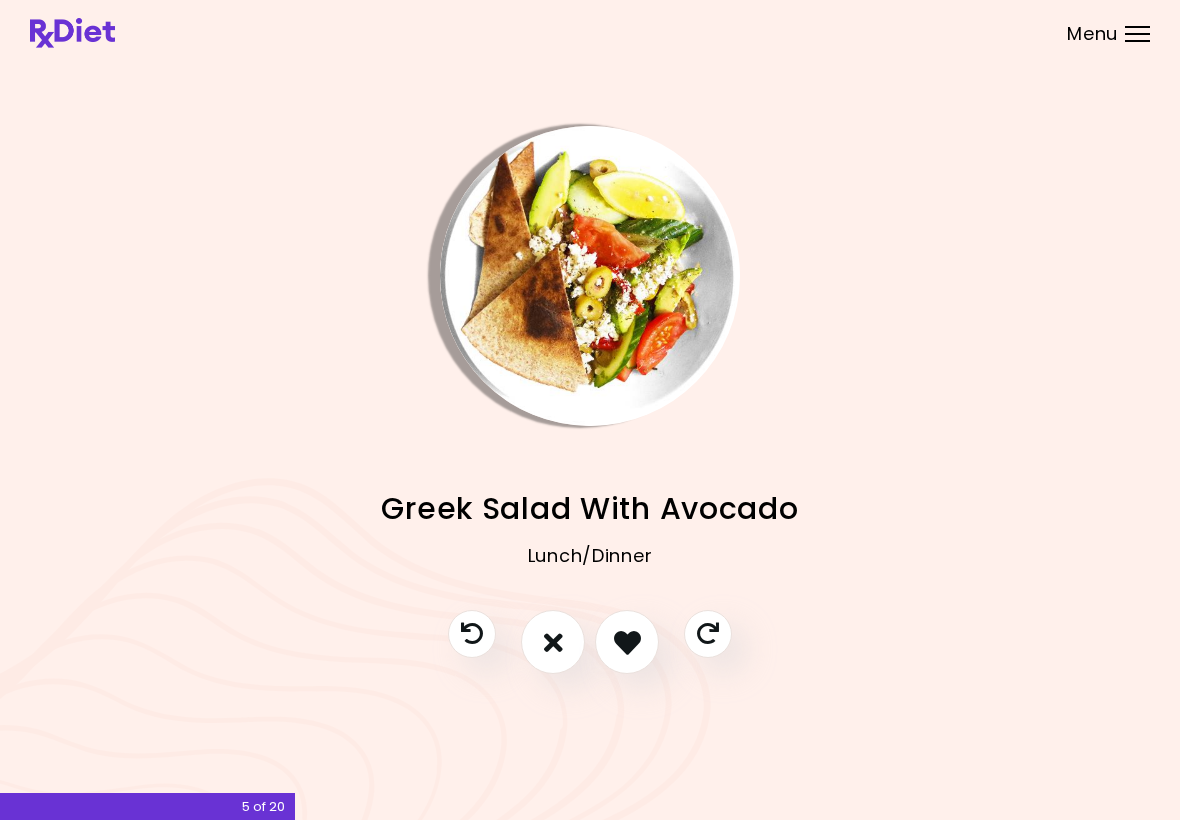 click at bounding box center [627, 642] 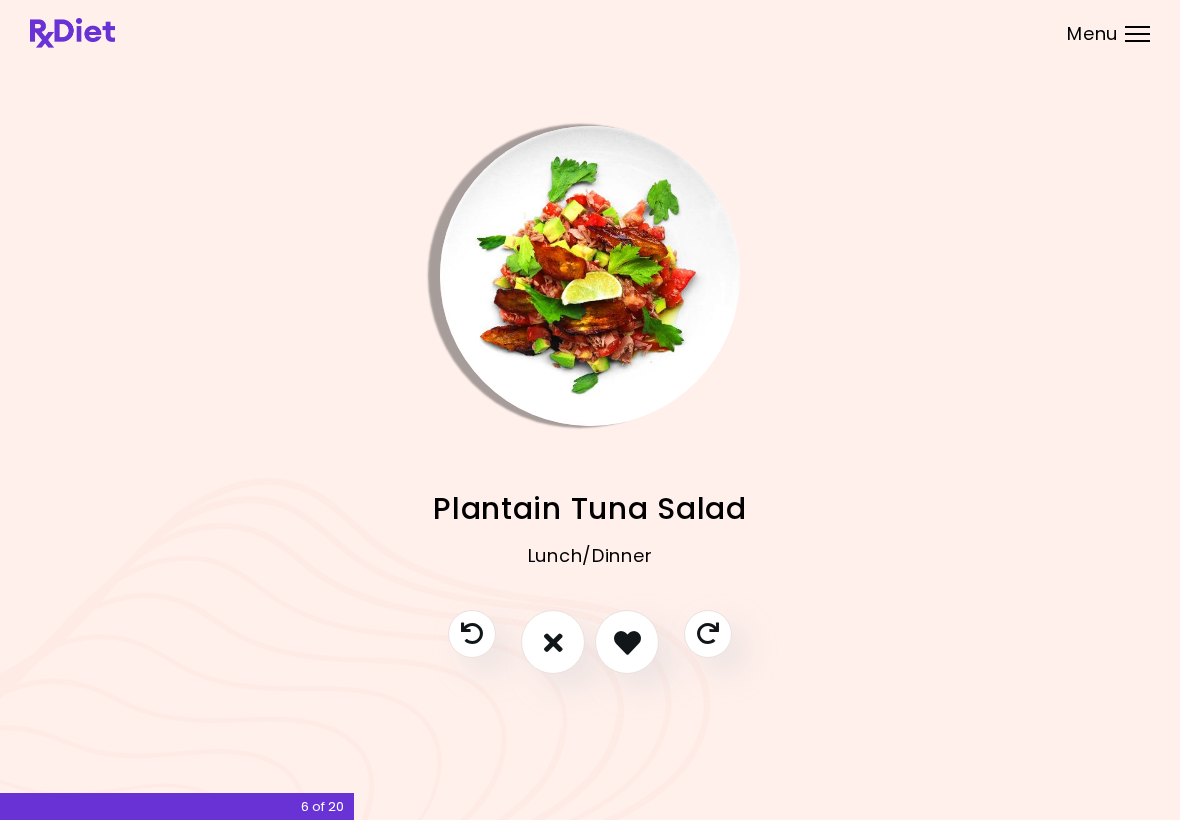 click at bounding box center (627, 642) 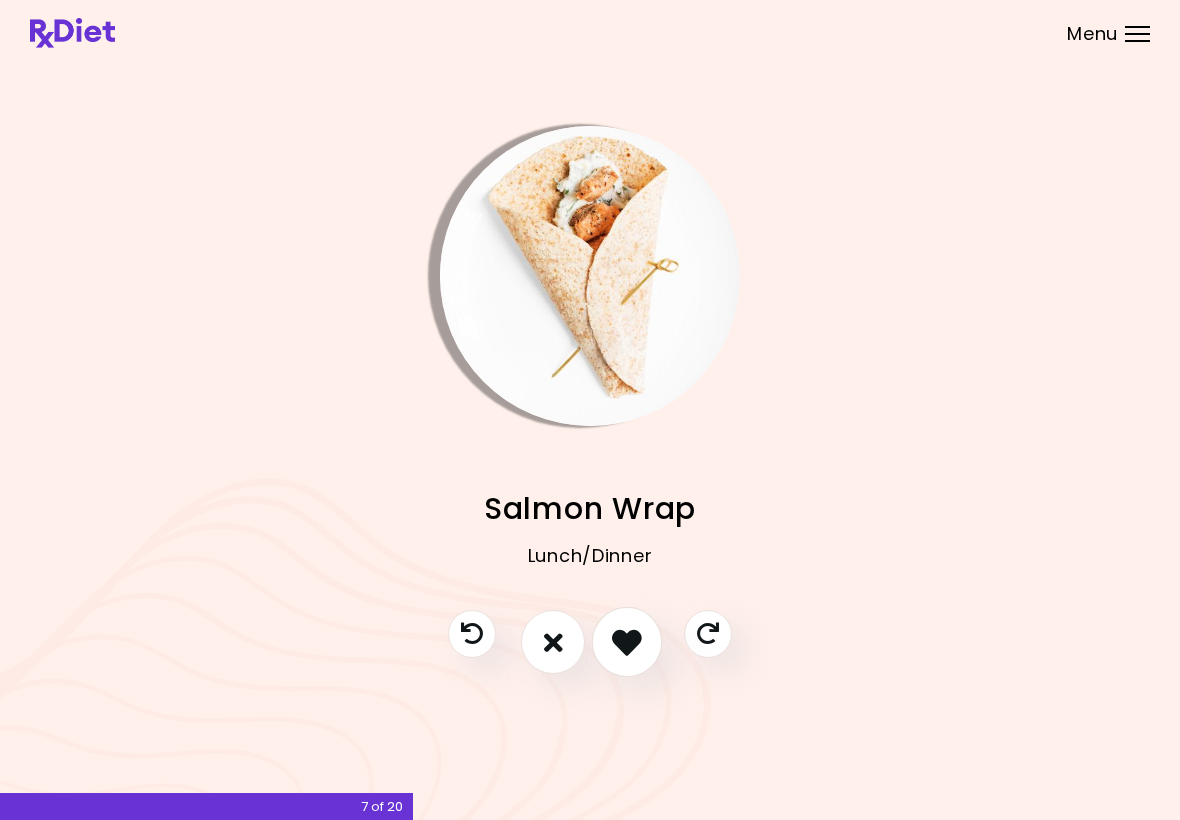 click at bounding box center (627, 642) 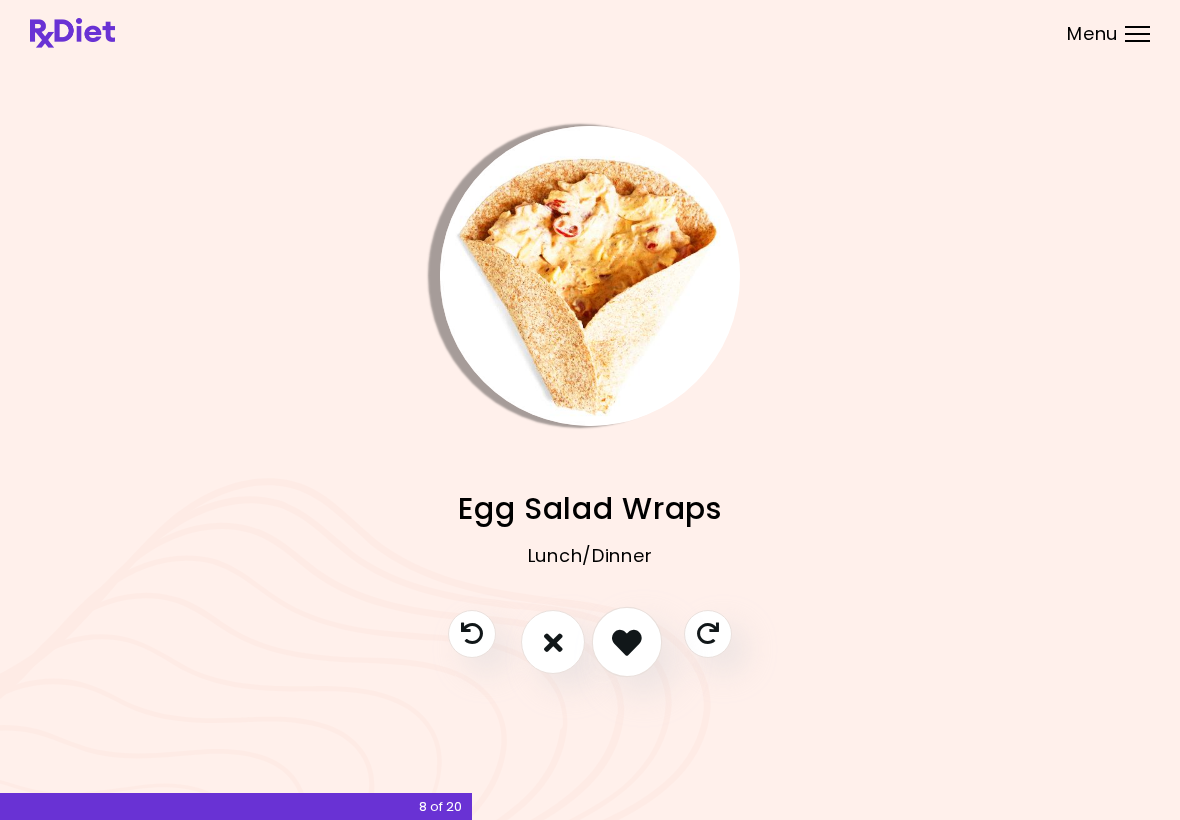 click at bounding box center (627, 642) 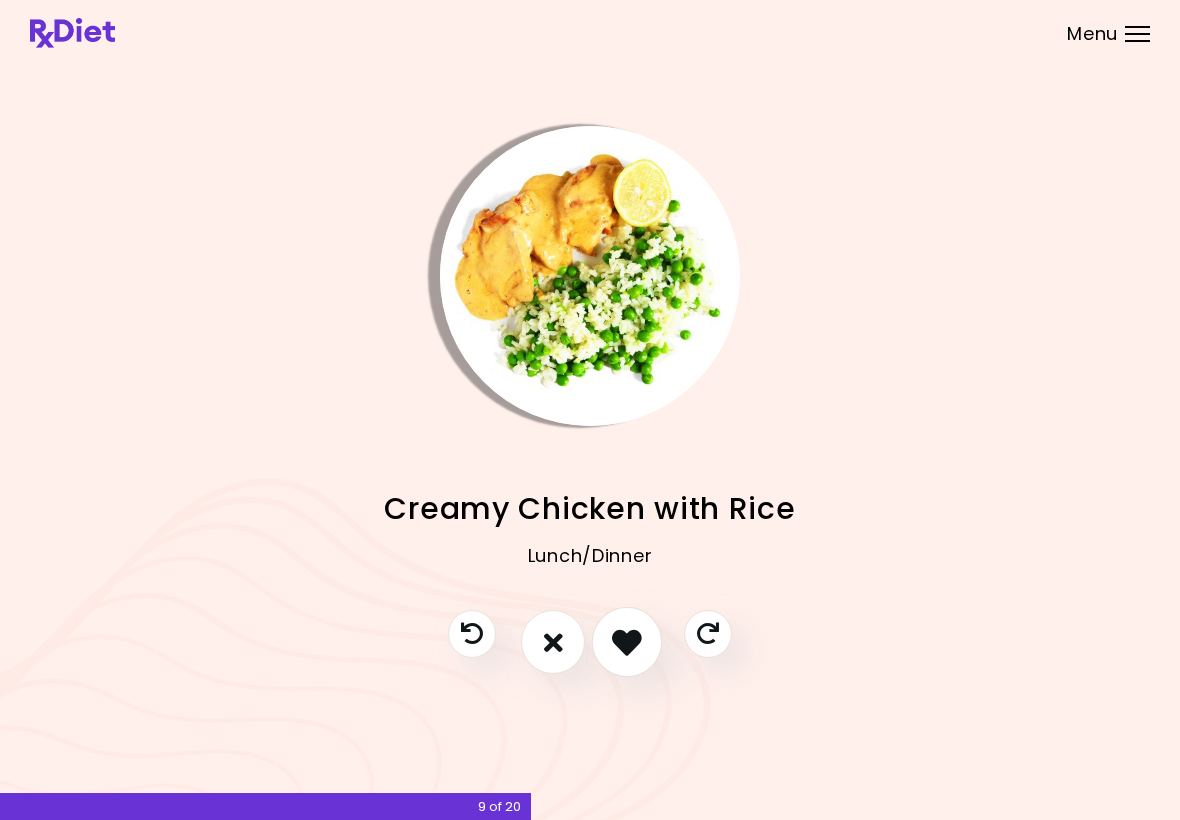 click at bounding box center [627, 642] 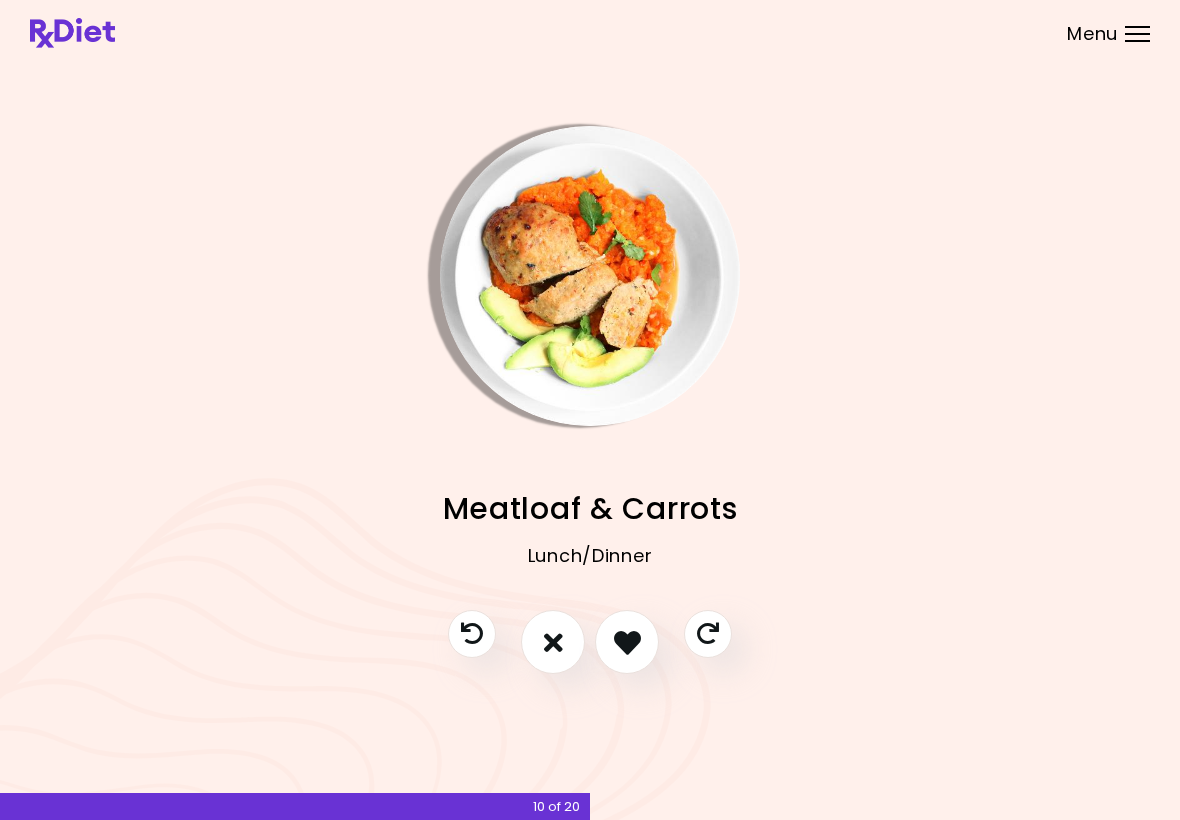 click at bounding box center (627, 642) 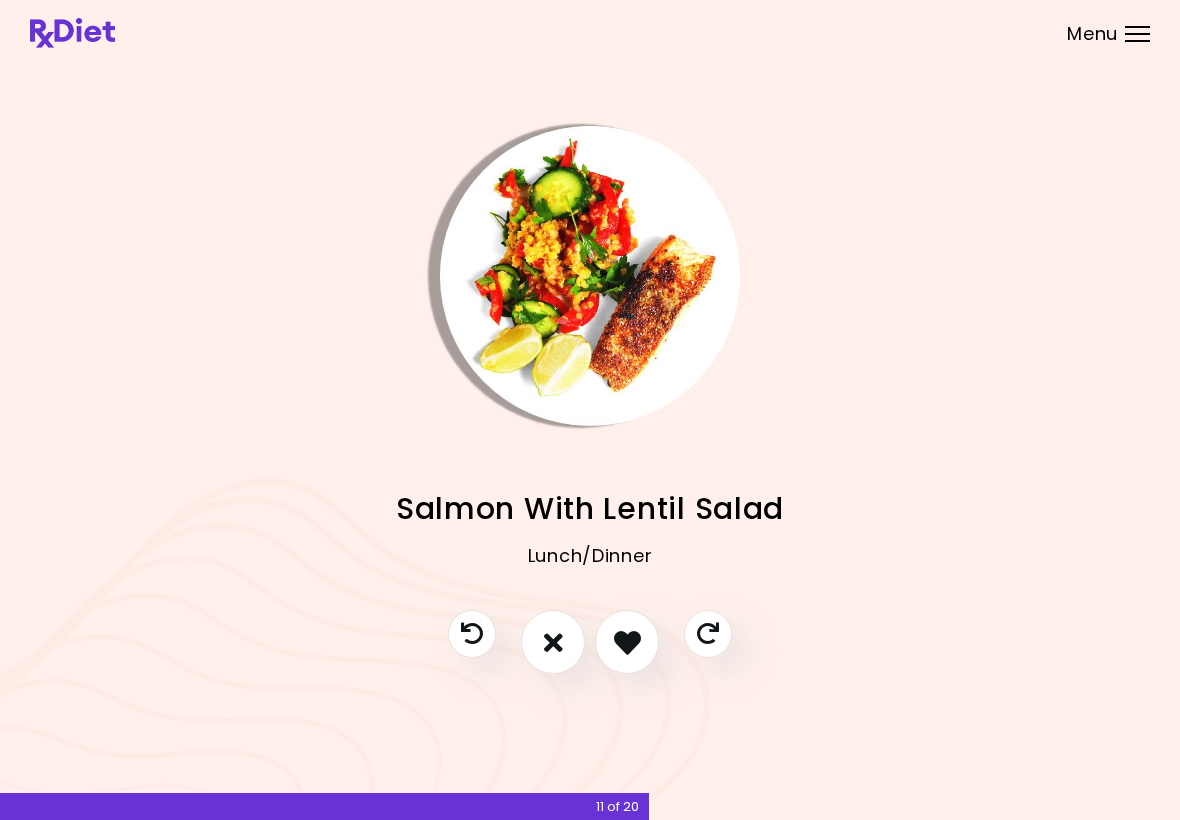 click at bounding box center [627, 642] 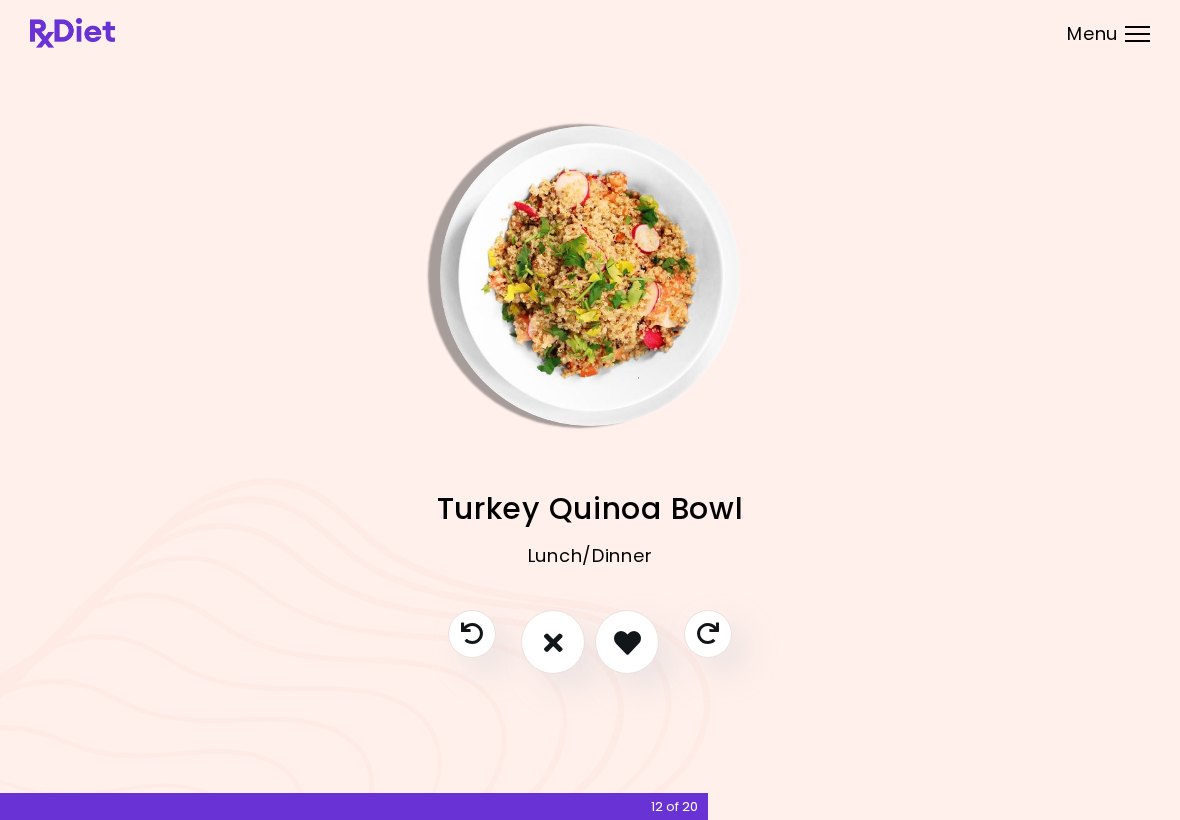 click at bounding box center (553, 642) 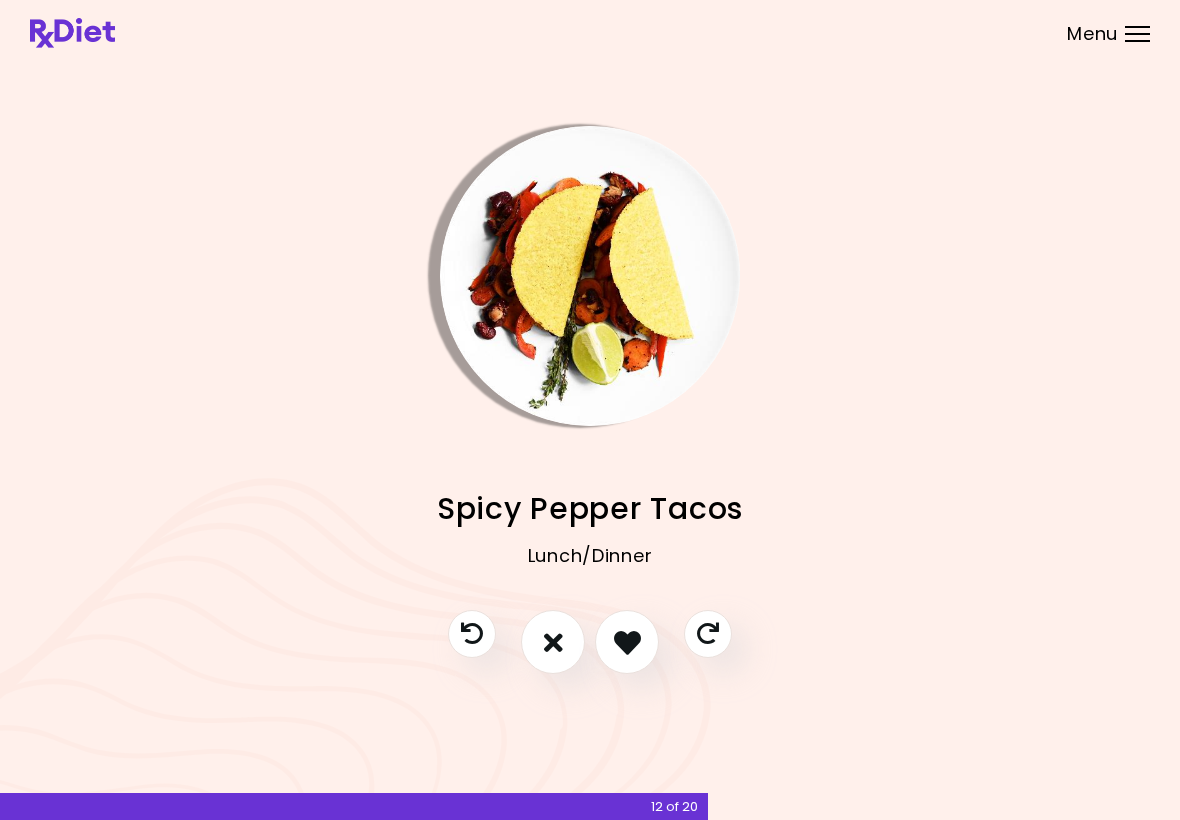click at bounding box center [553, 642] 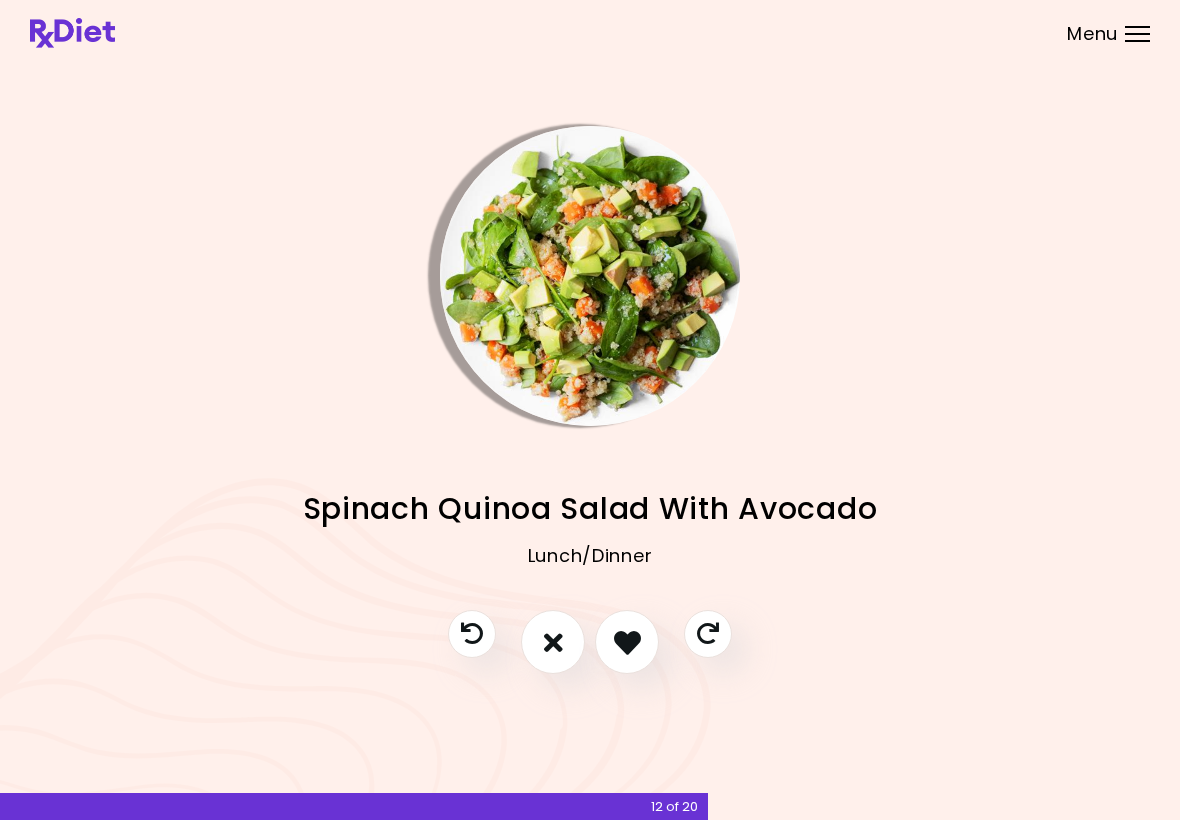 click at bounding box center [627, 642] 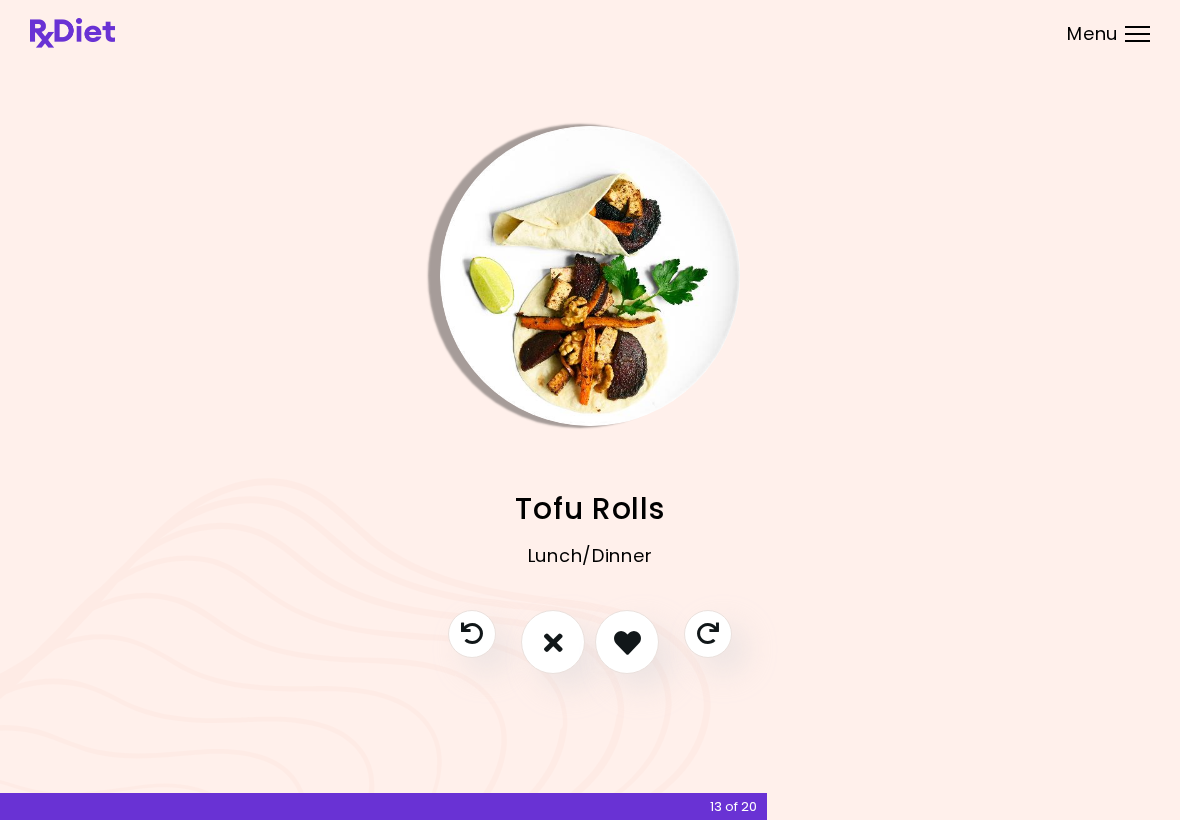 click at bounding box center [553, 642] 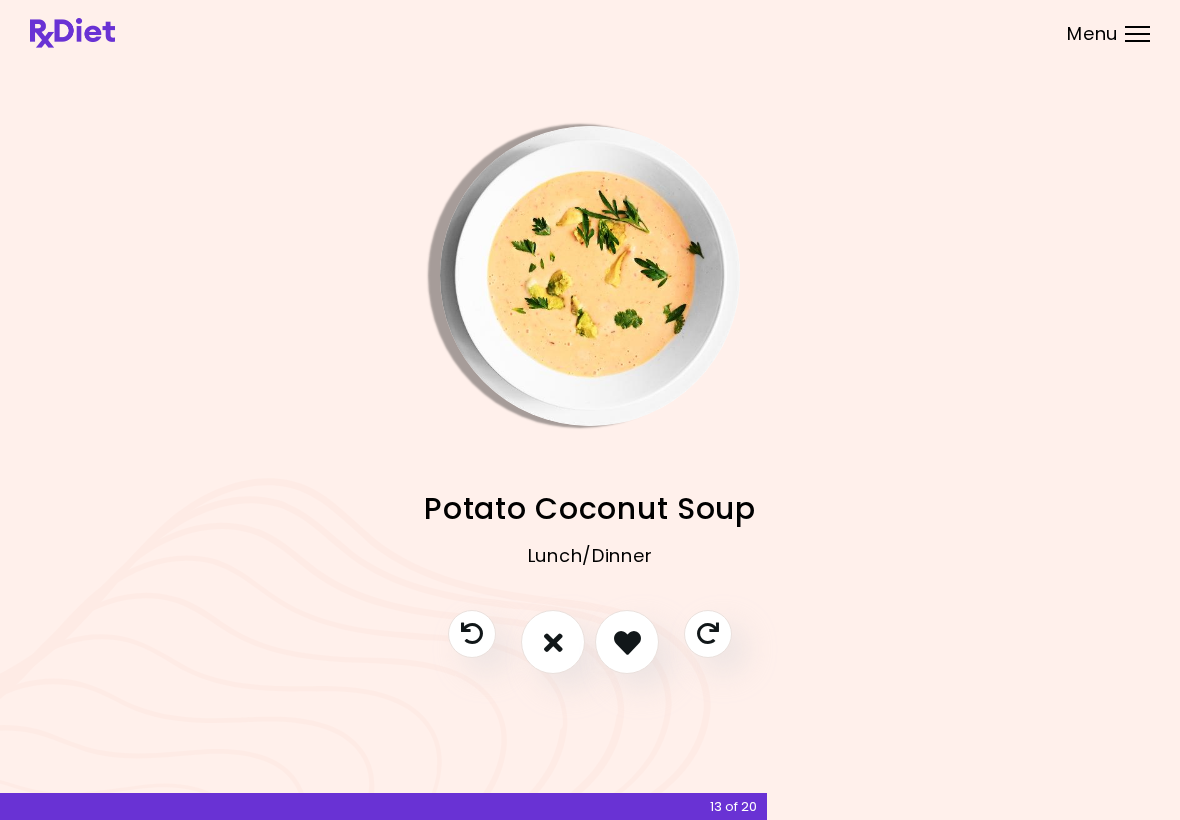 click at bounding box center (627, 642) 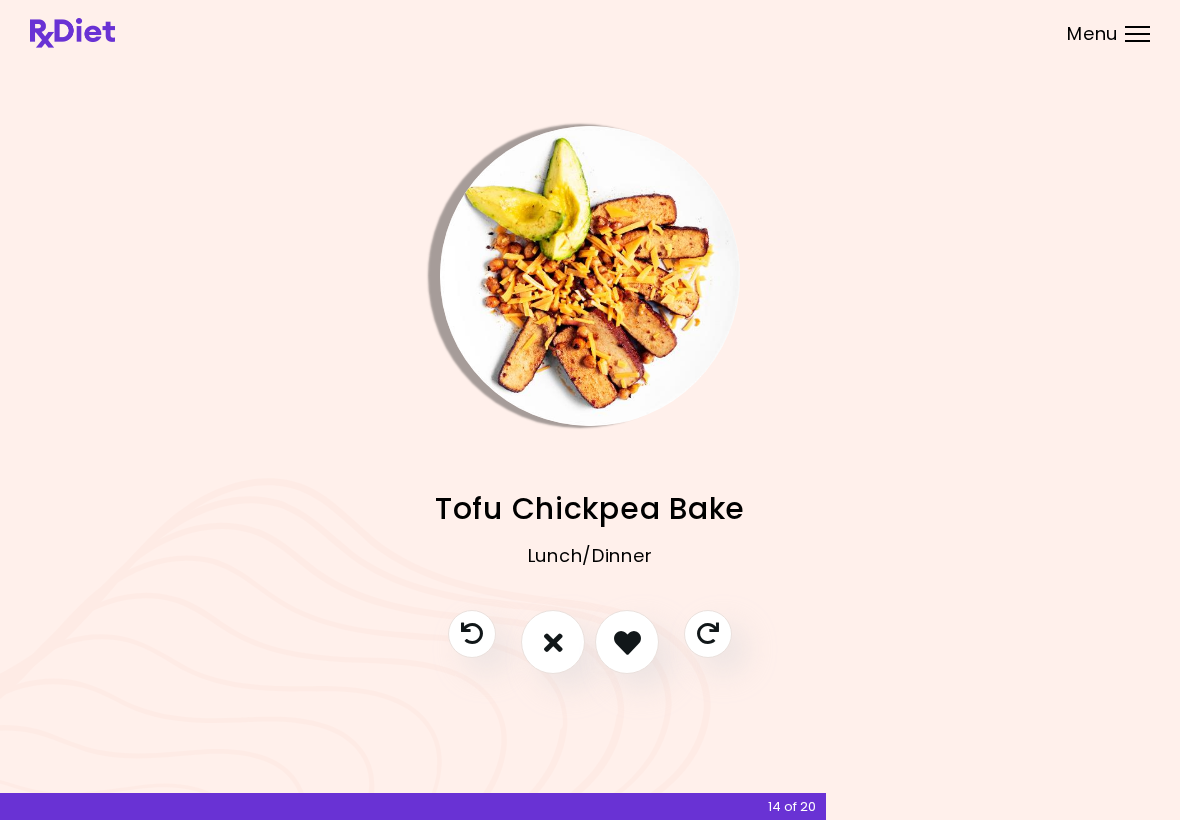 click at bounding box center [553, 642] 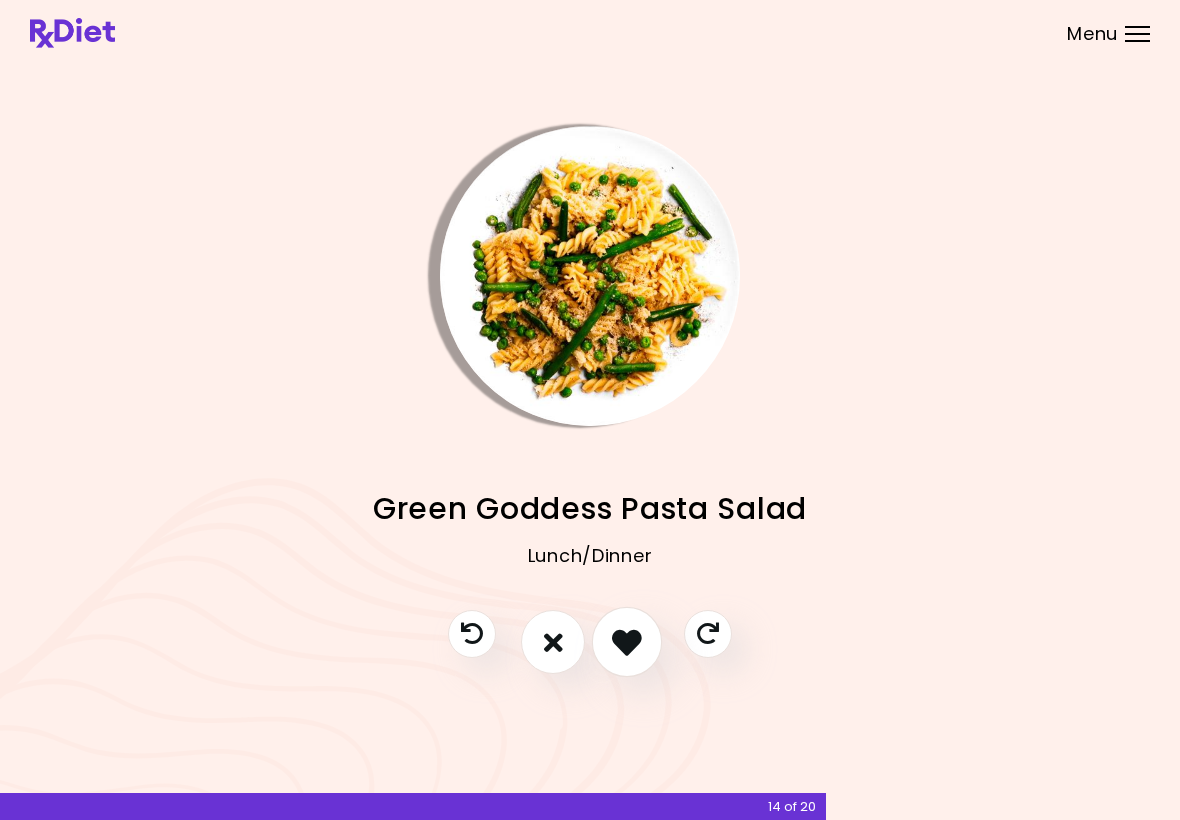 click at bounding box center (627, 642) 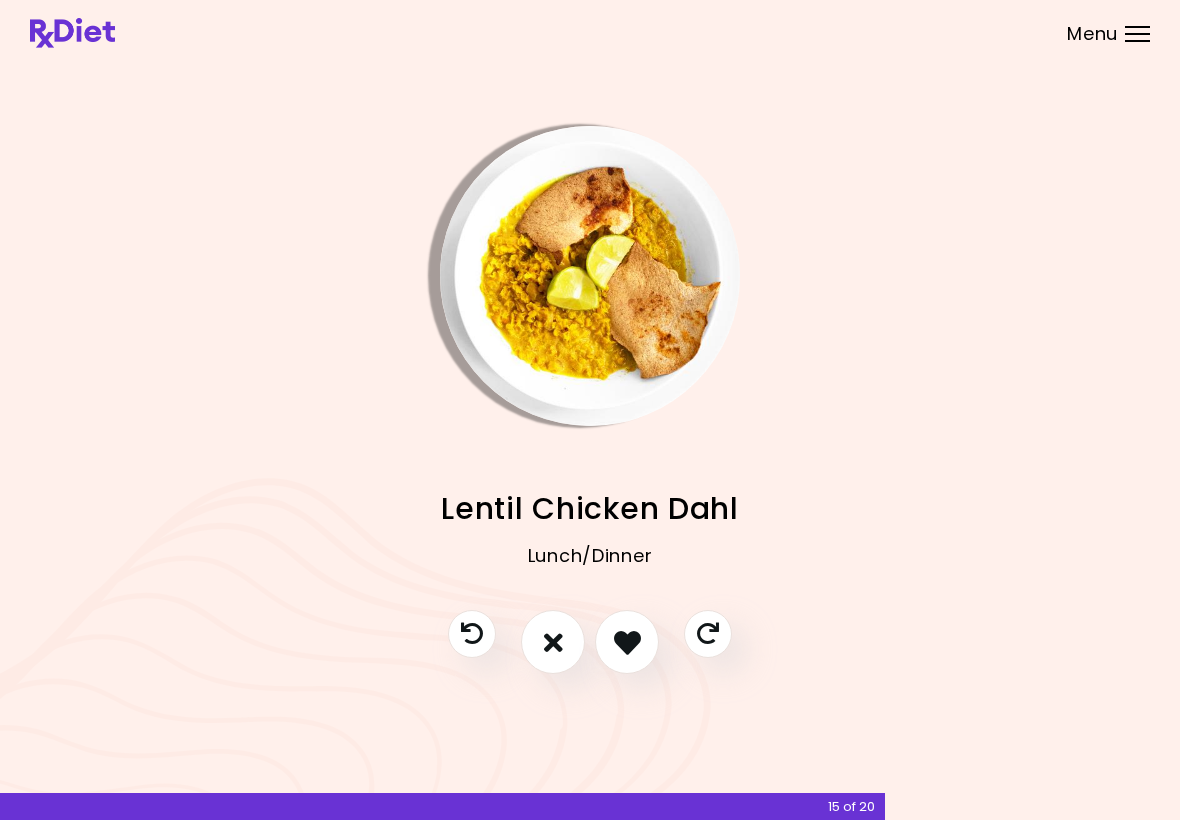 click at bounding box center (553, 642) 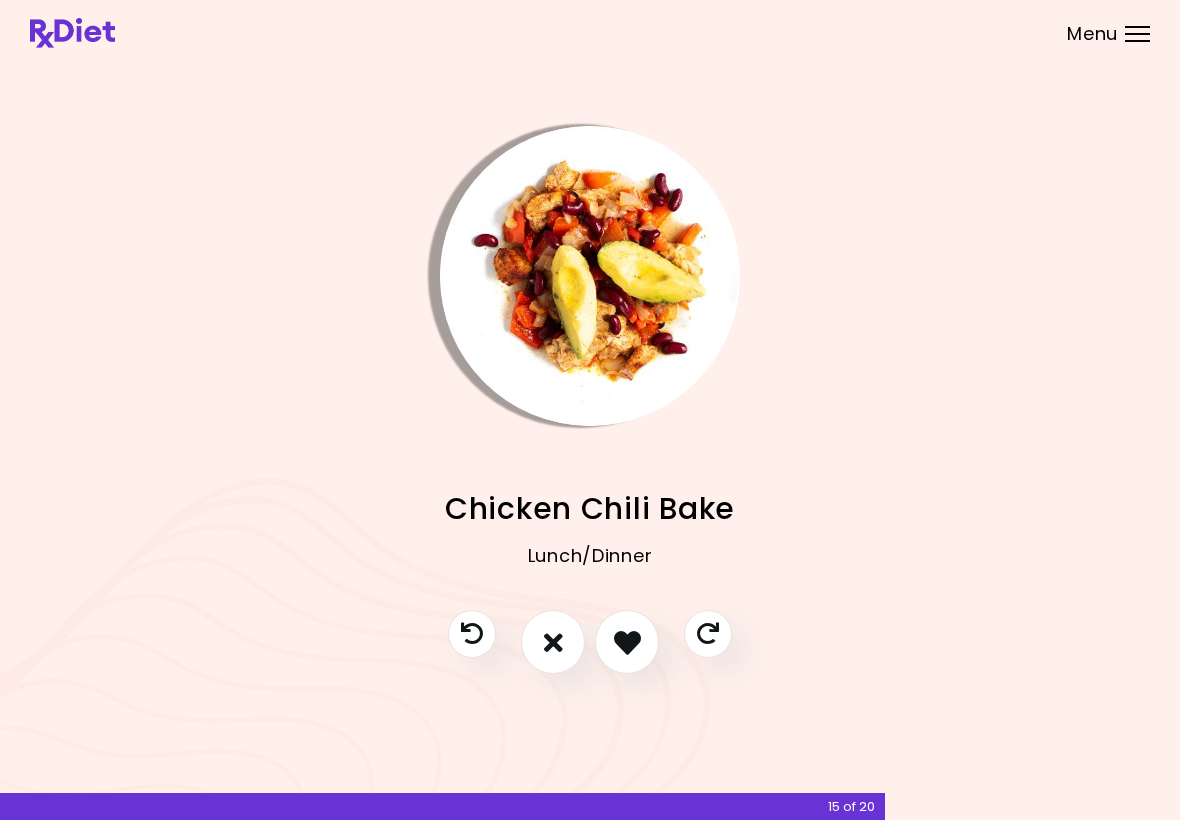 click at bounding box center (553, 642) 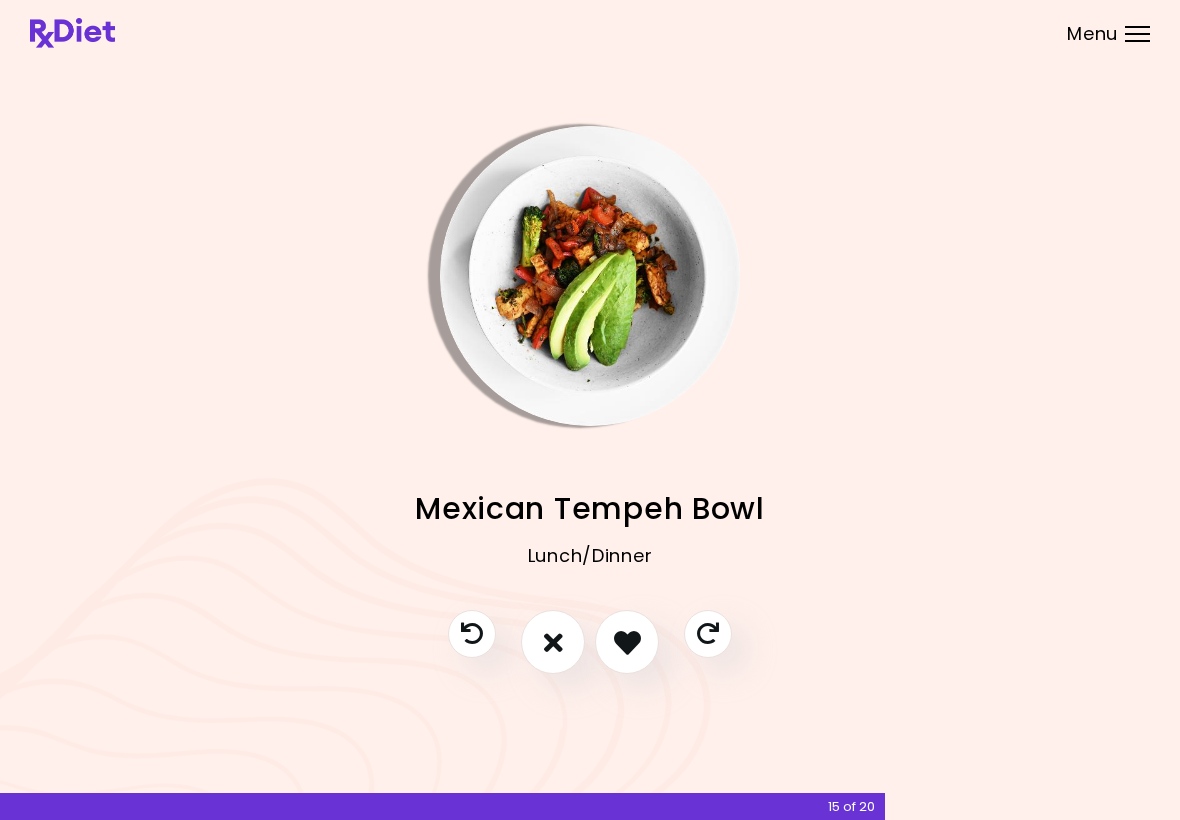 click at bounding box center [553, 642] 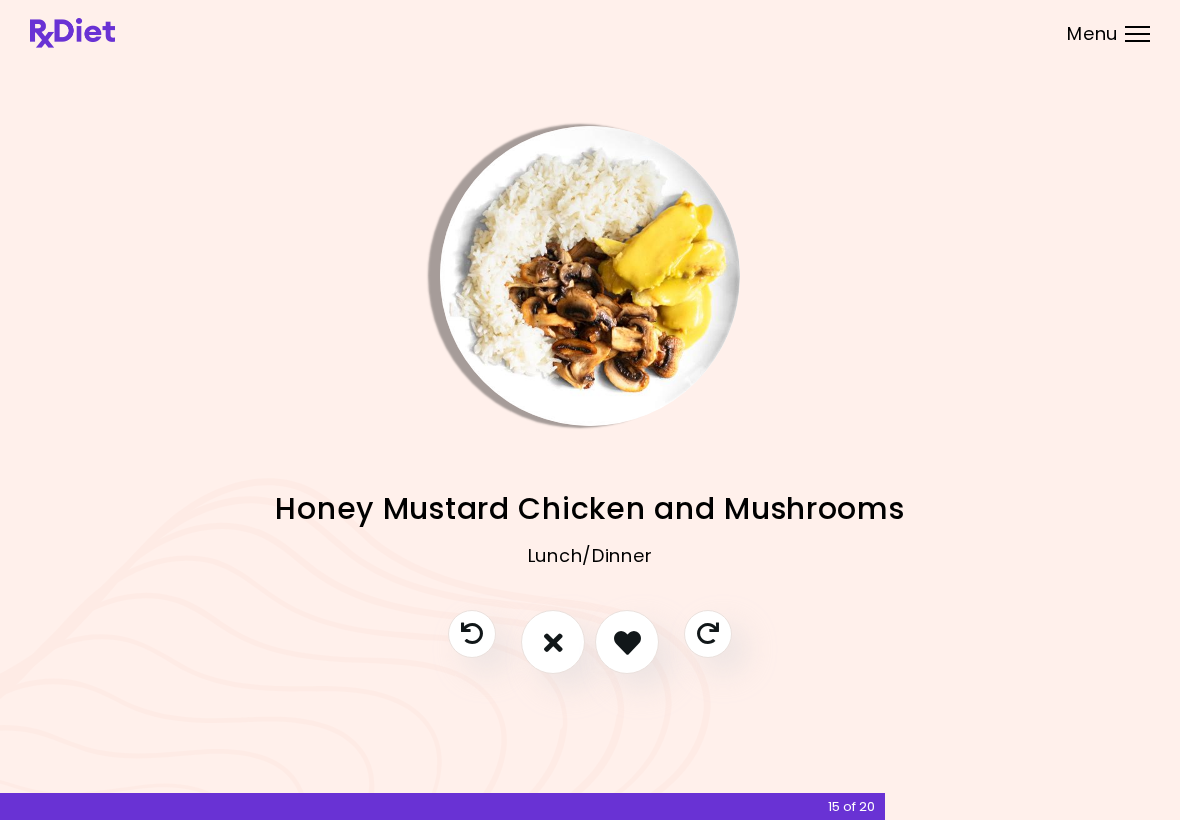 click at bounding box center (627, 642) 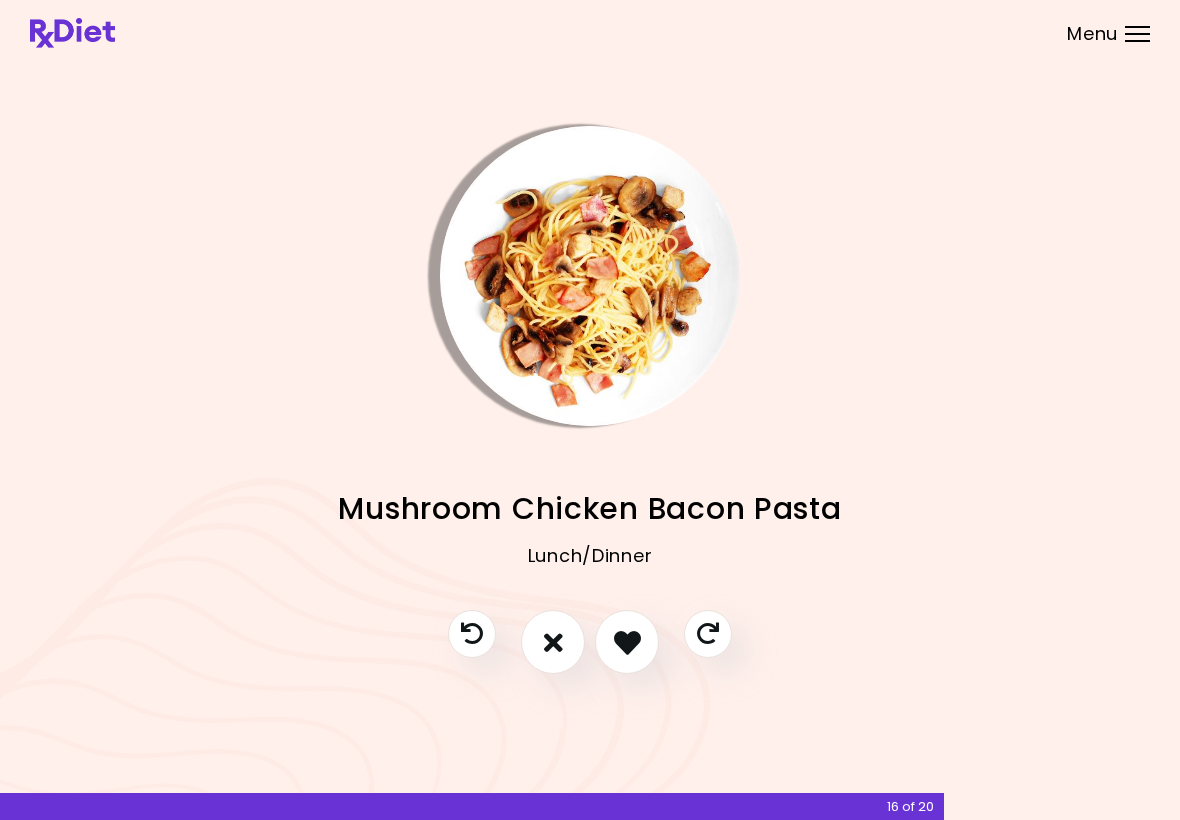 click at bounding box center [627, 642] 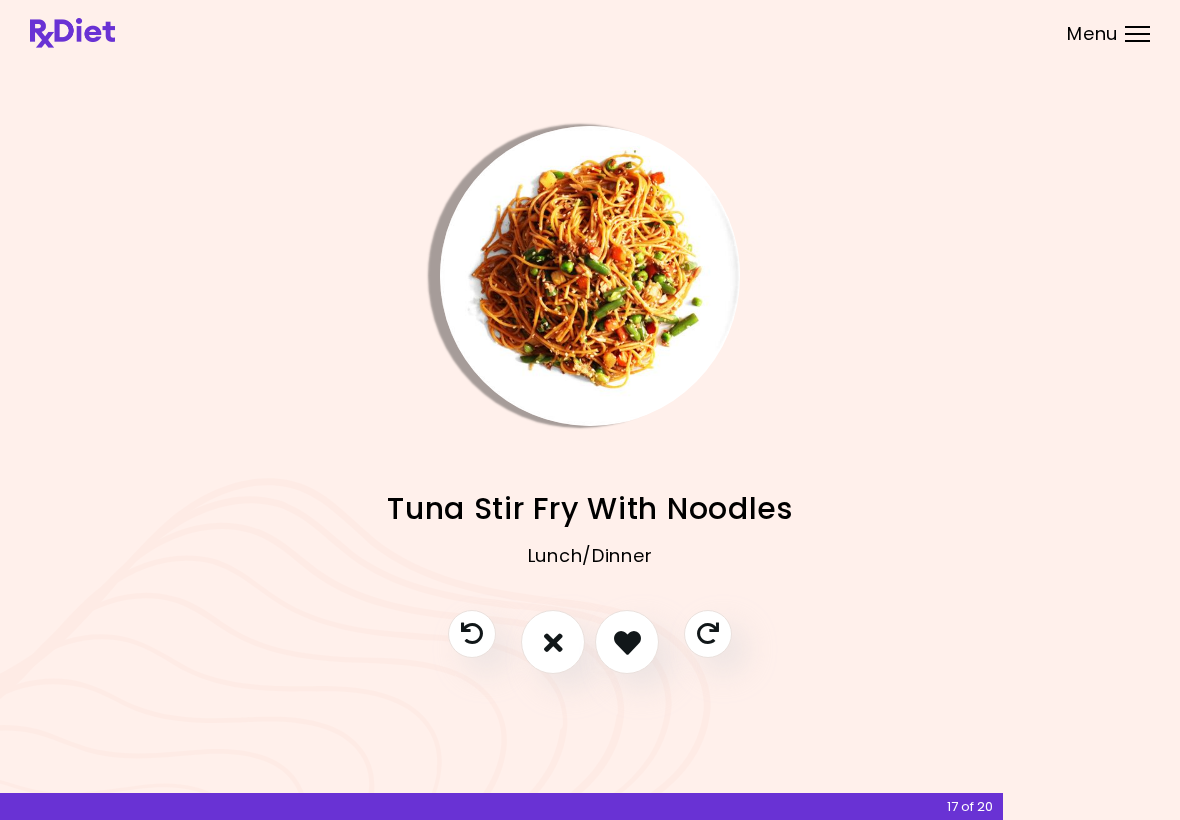 click at bounding box center [553, 642] 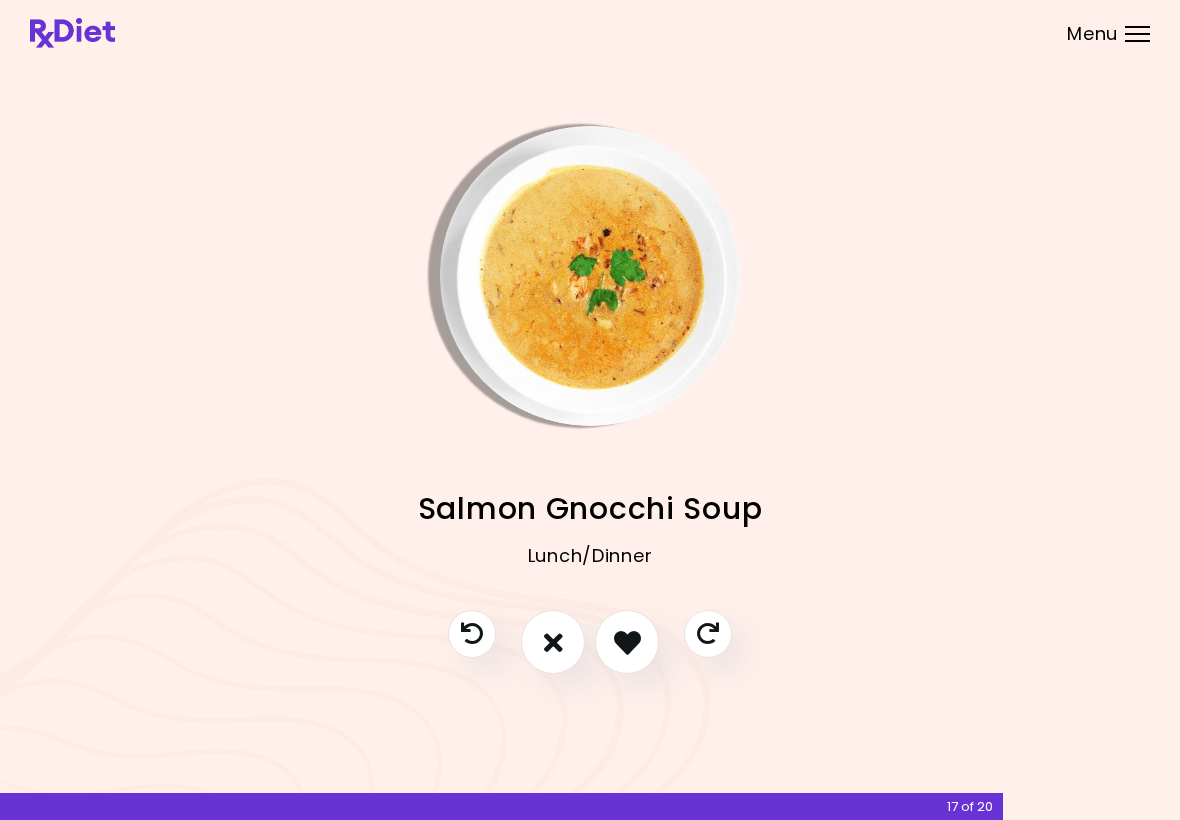 click at bounding box center [553, 642] 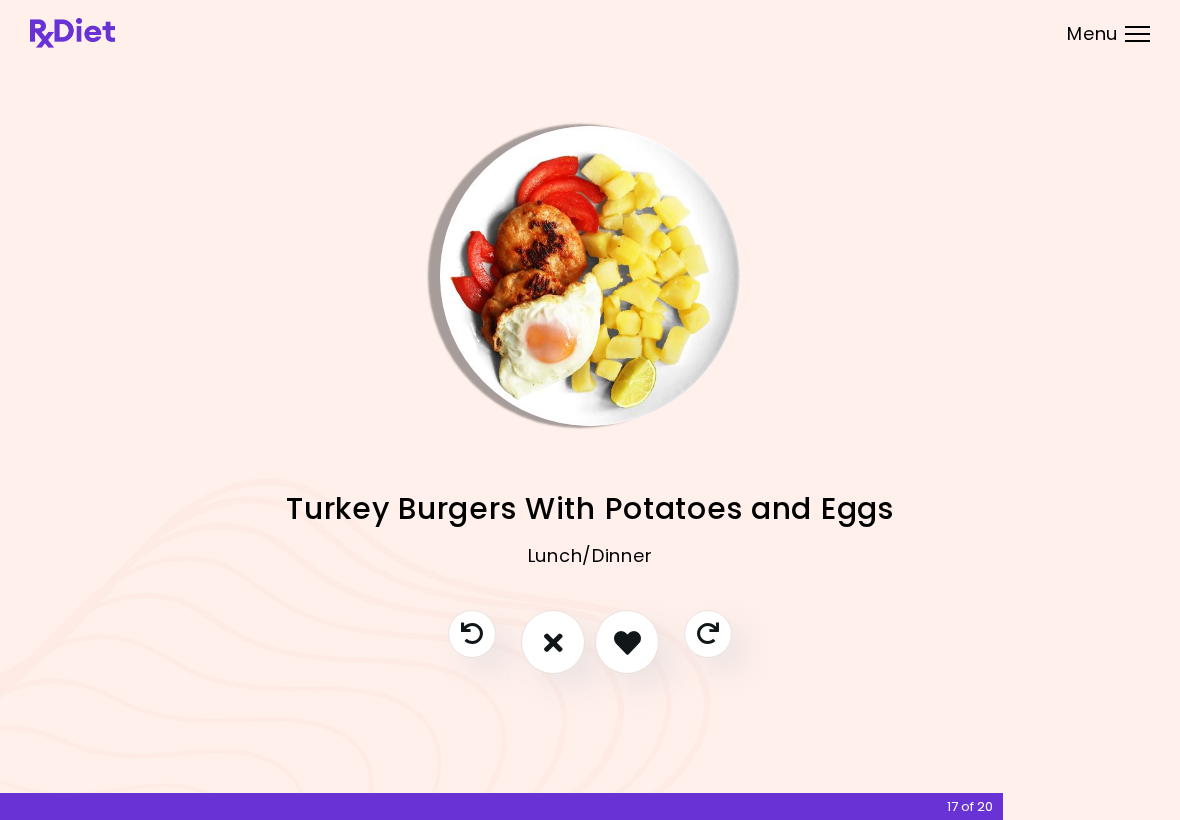 click at bounding box center (553, 642) 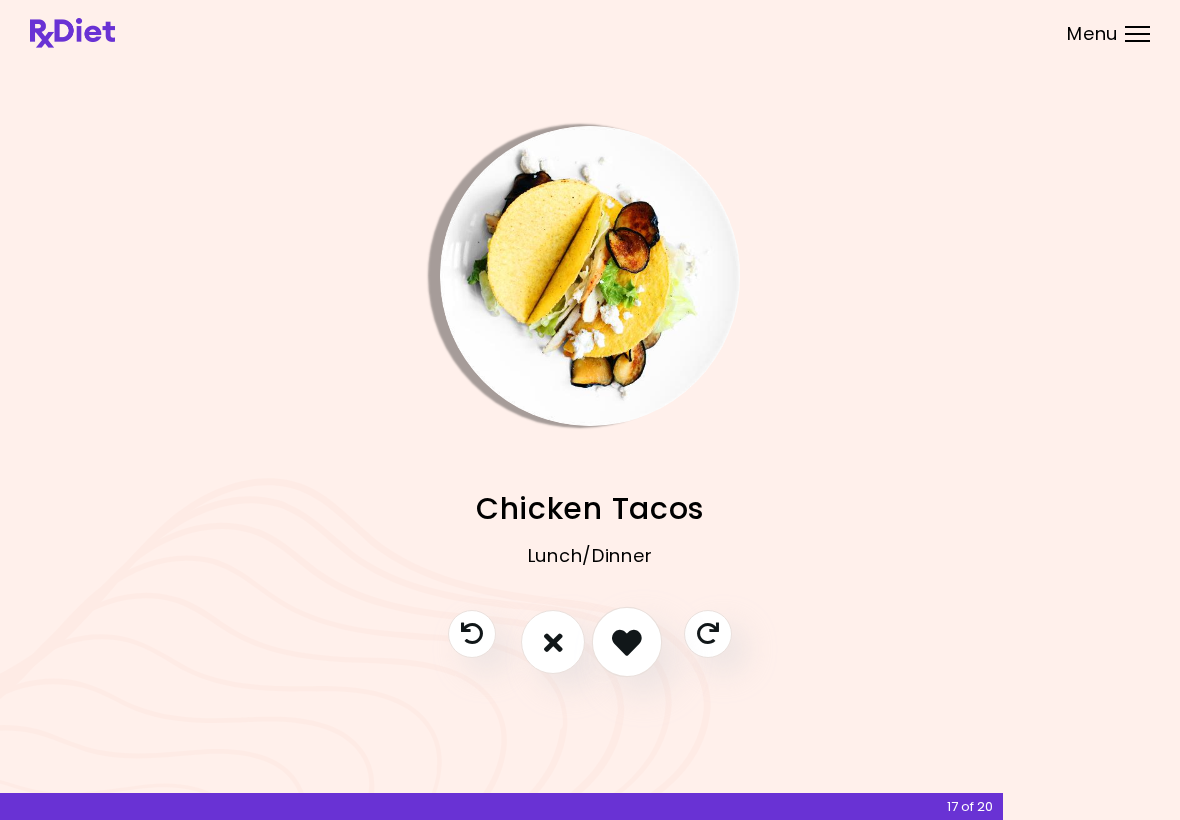 click at bounding box center (627, 642) 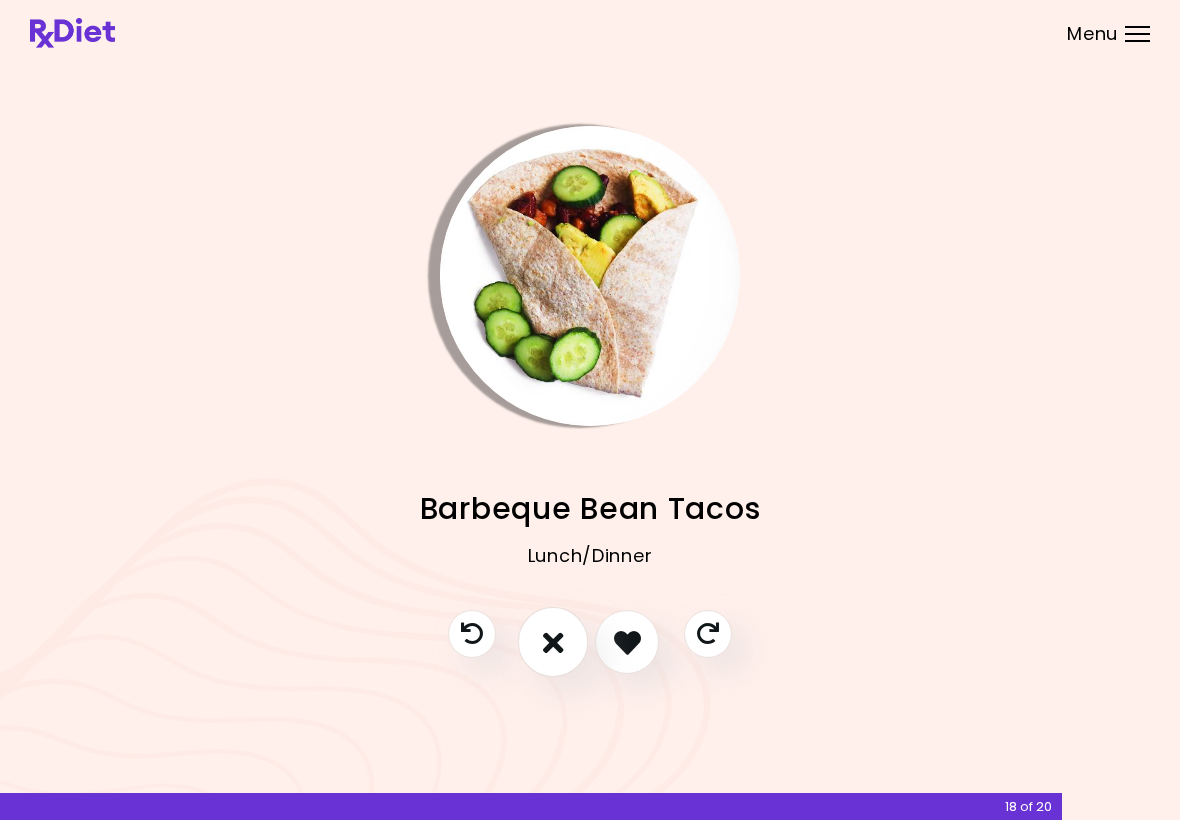 click at bounding box center (553, 642) 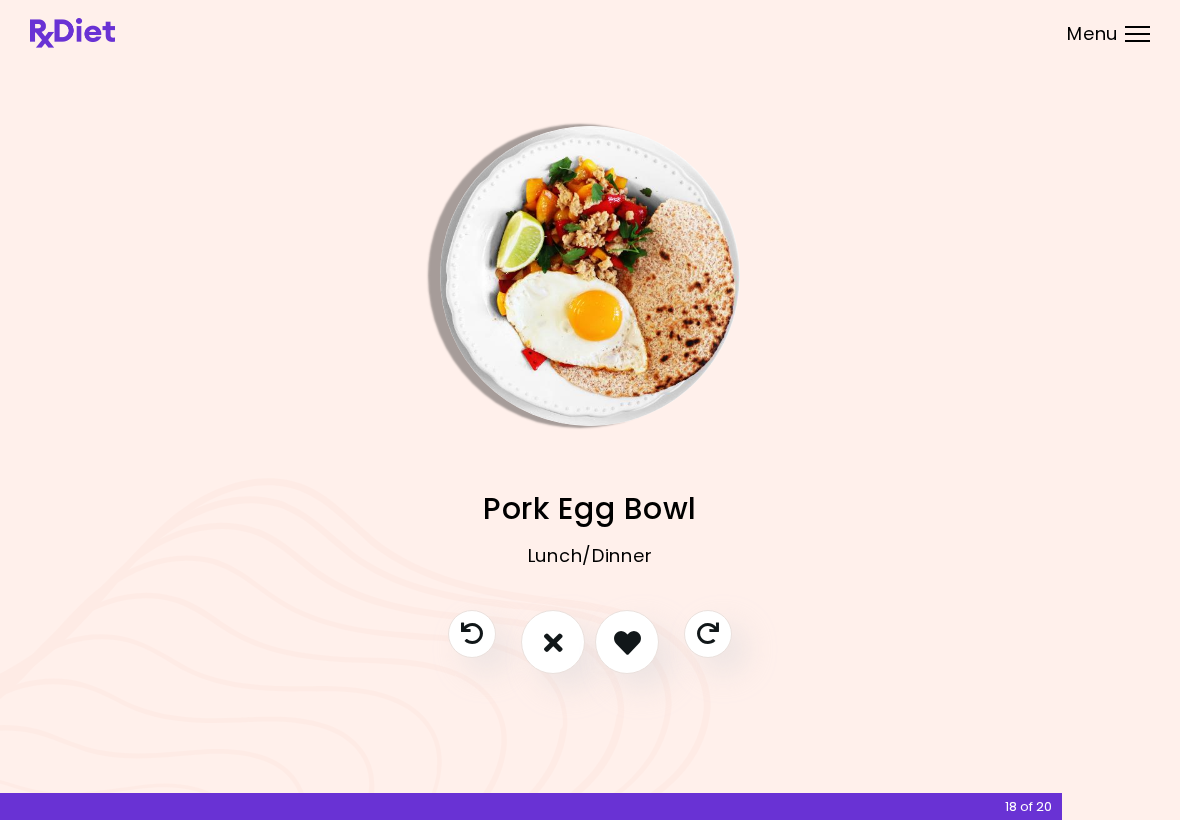 click at bounding box center (627, 642) 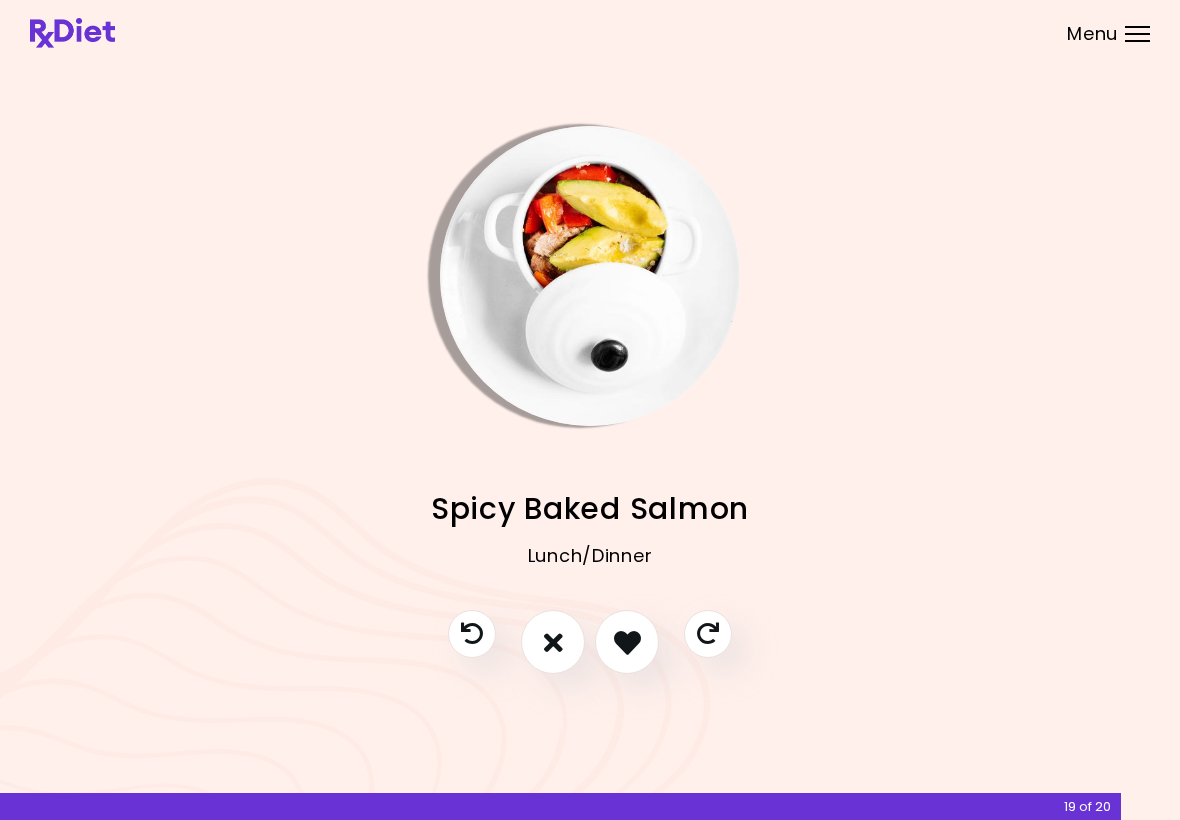 click at bounding box center (627, 642) 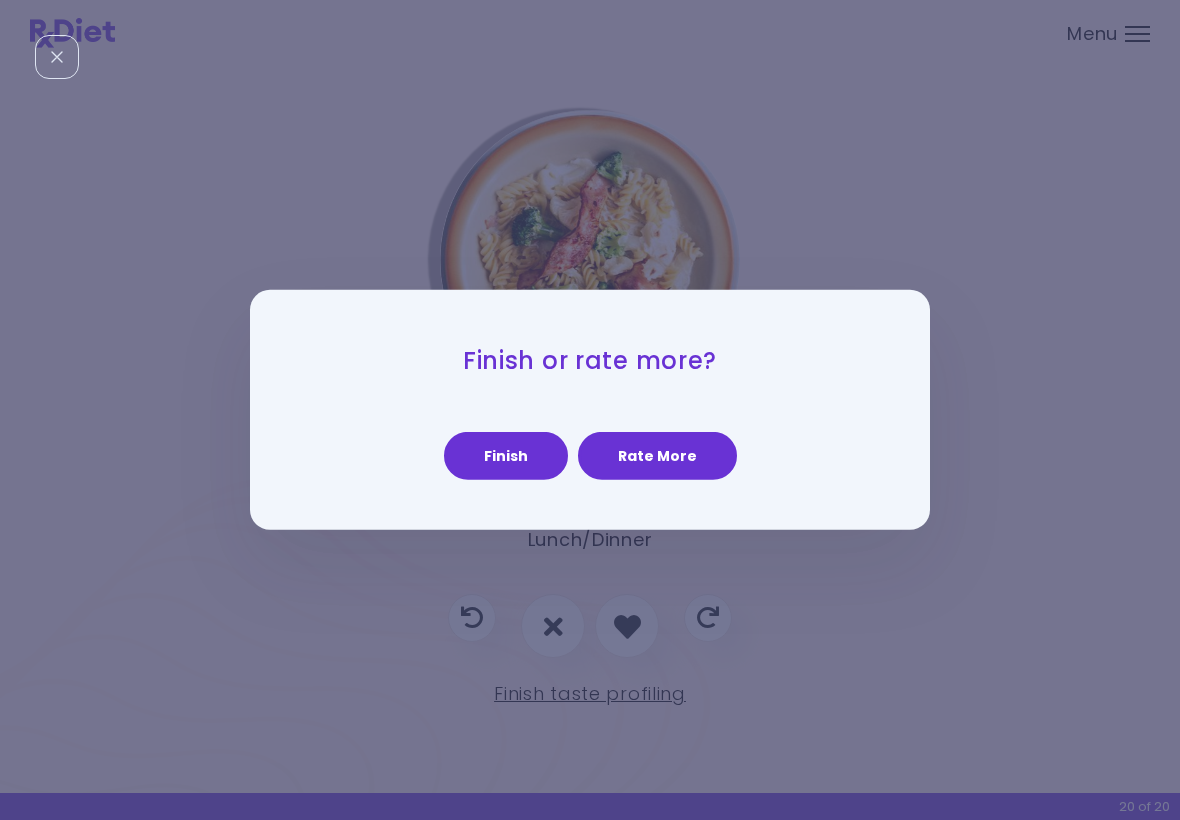 click on "Rate More" at bounding box center [657, 456] 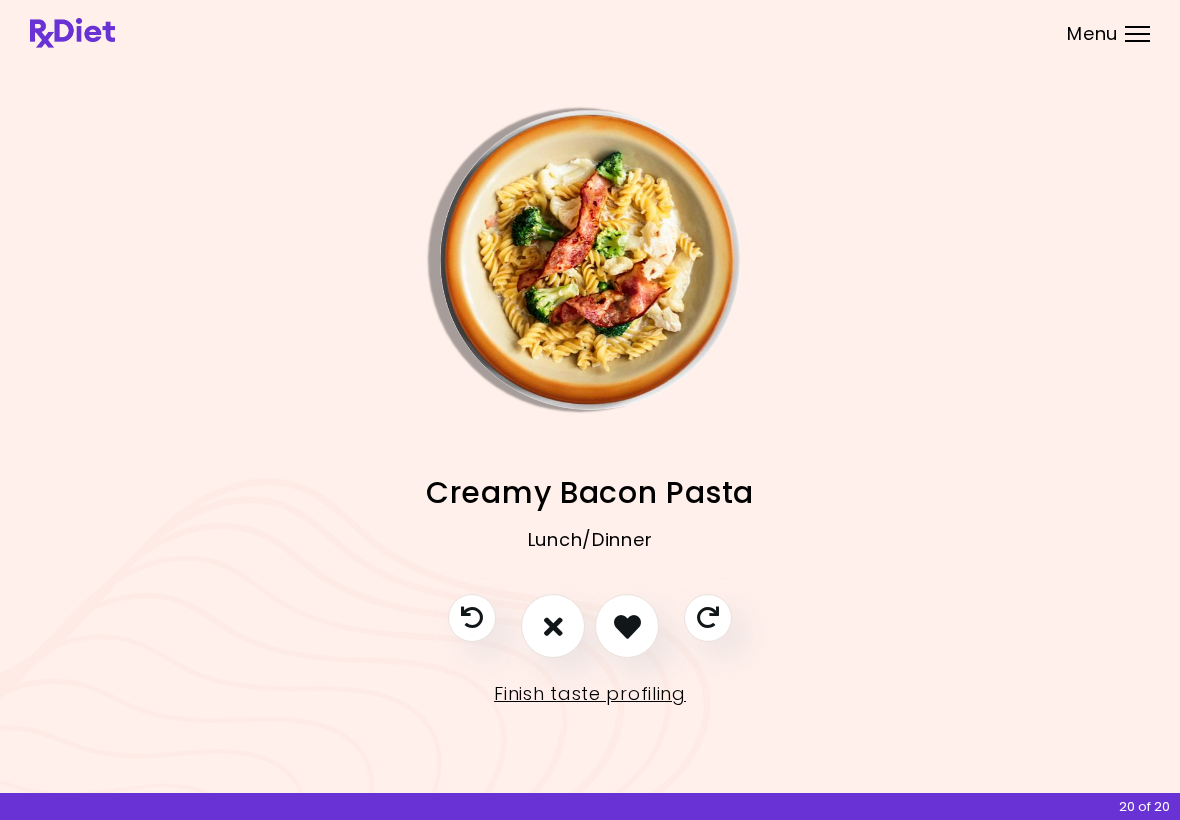 click at bounding box center [627, 626] 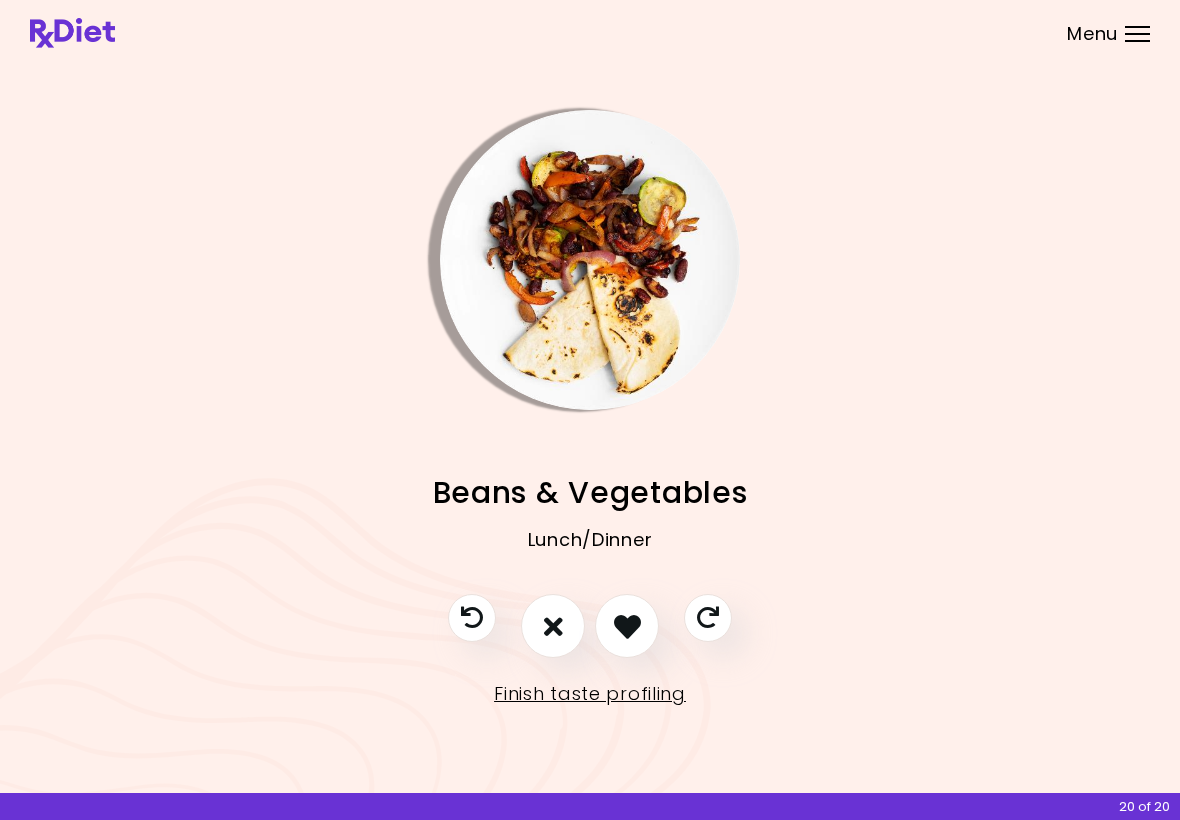 click at bounding box center (553, 626) 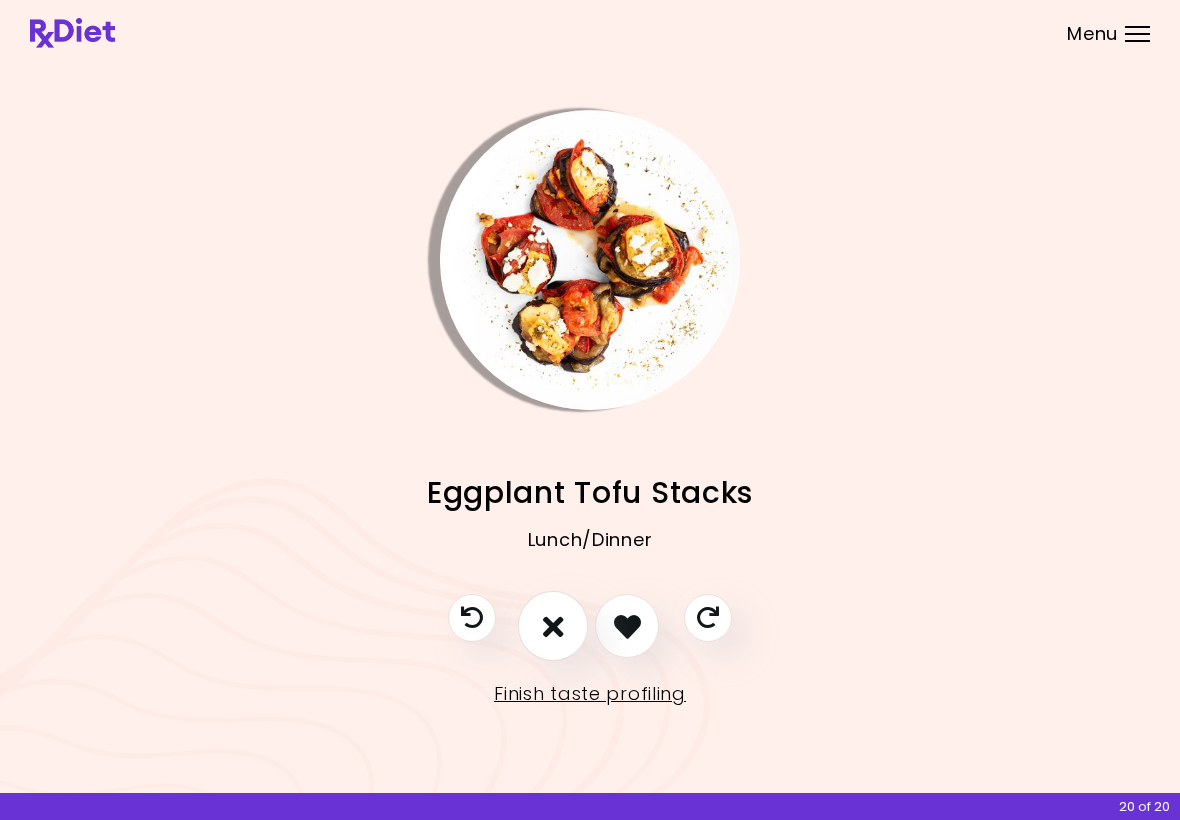 click at bounding box center (553, 627) 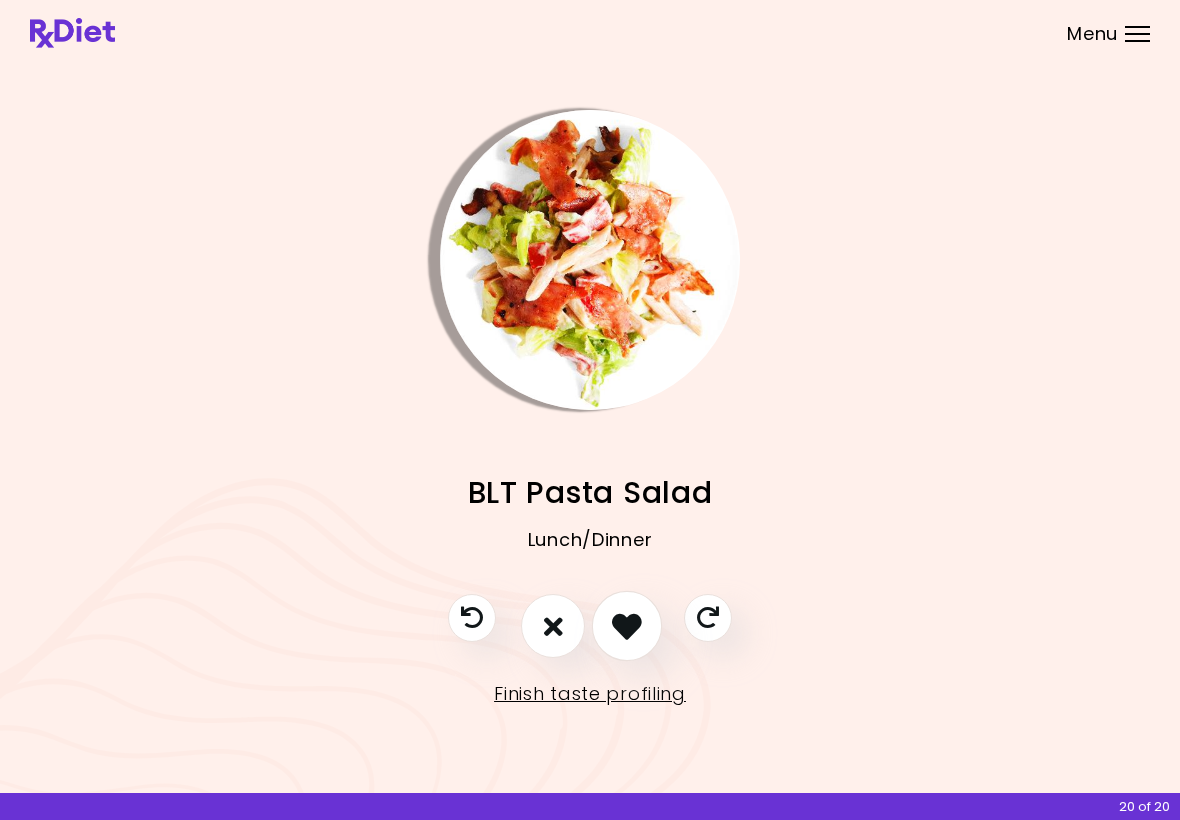 click at bounding box center [627, 627] 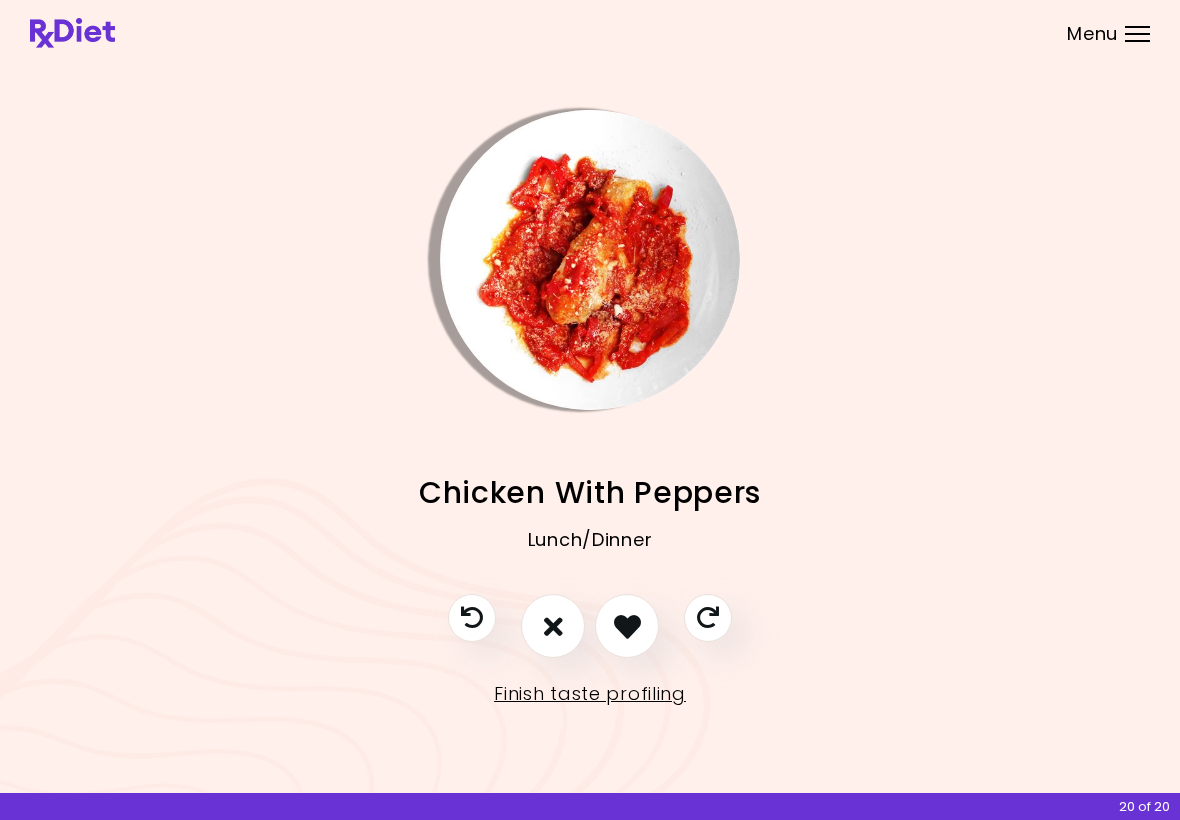 click at bounding box center [553, 626] 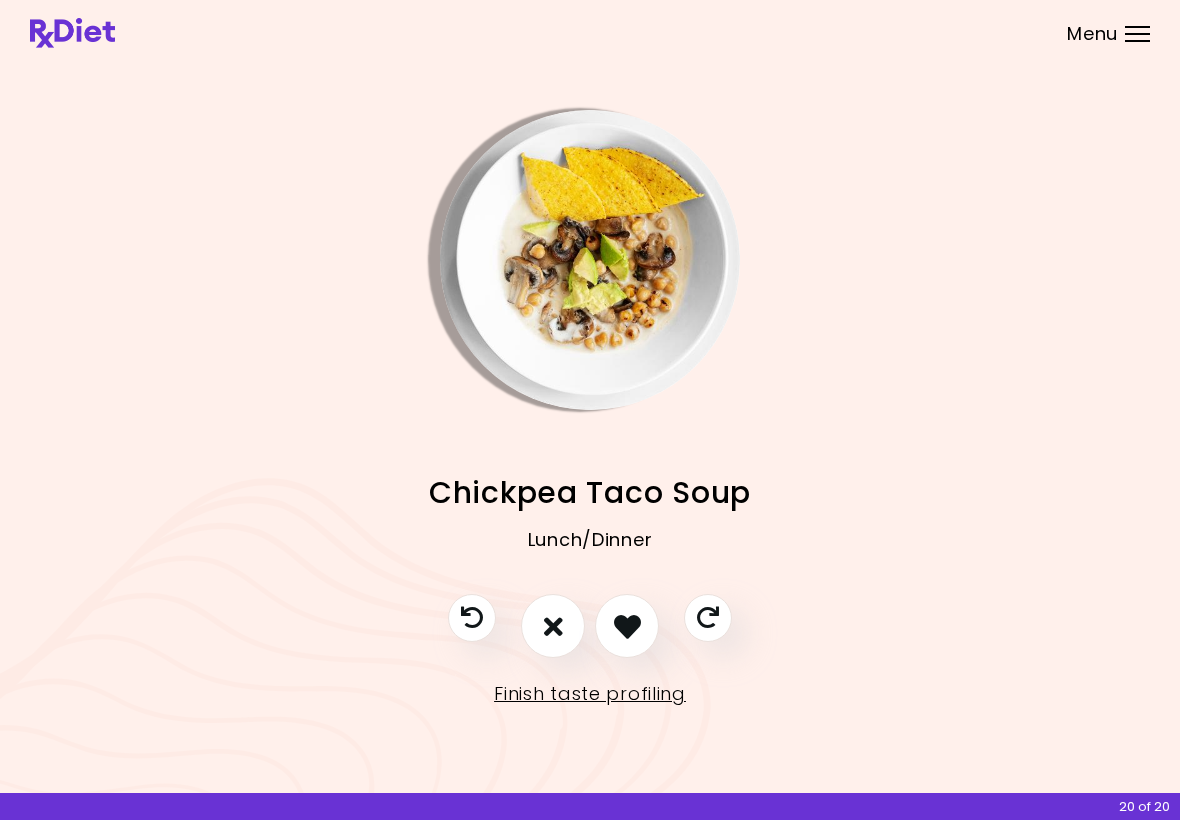 click at bounding box center [553, 626] 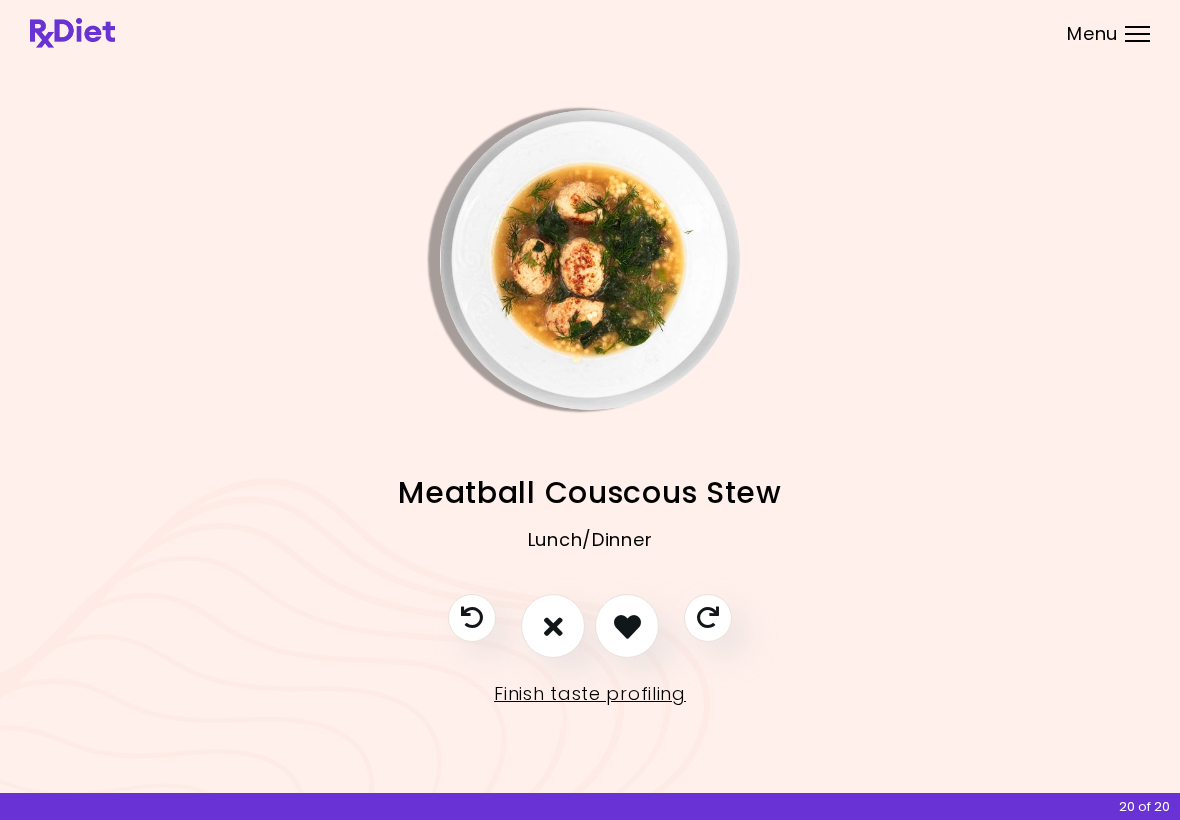 click at bounding box center [553, 626] 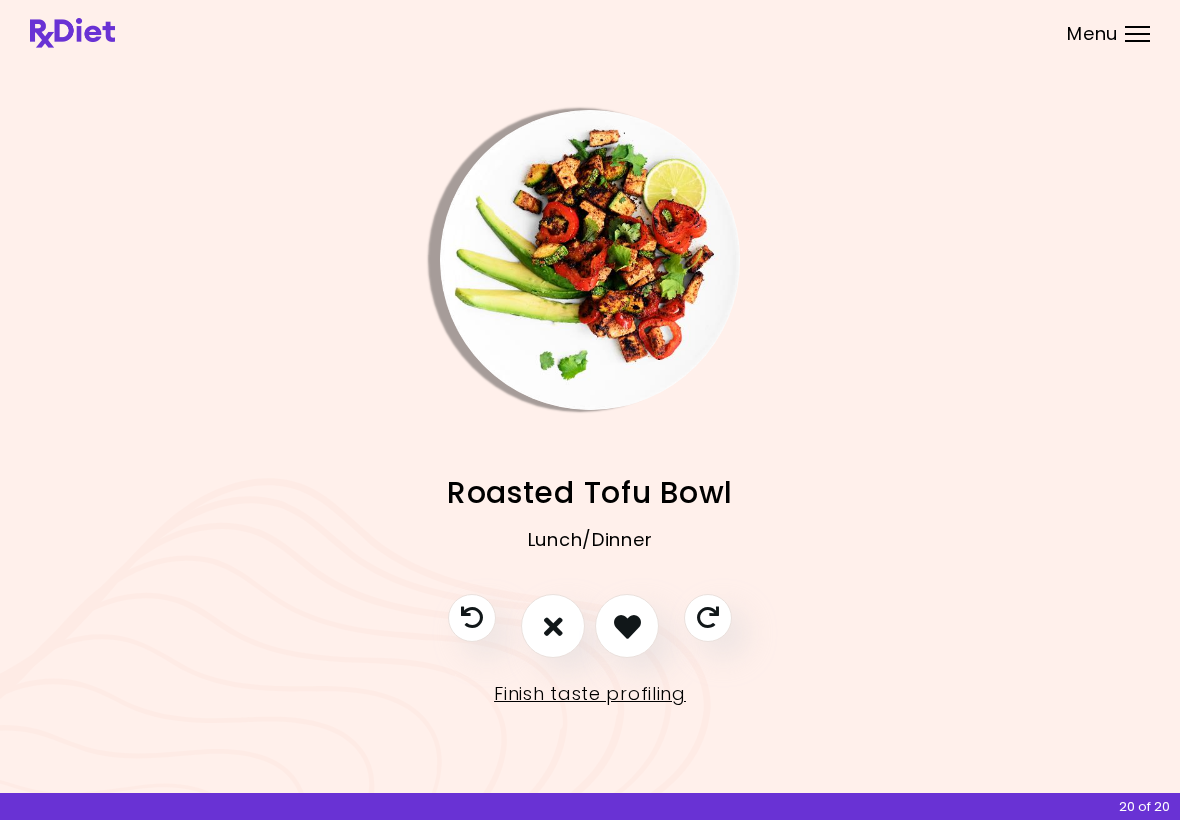 click at bounding box center (553, 626) 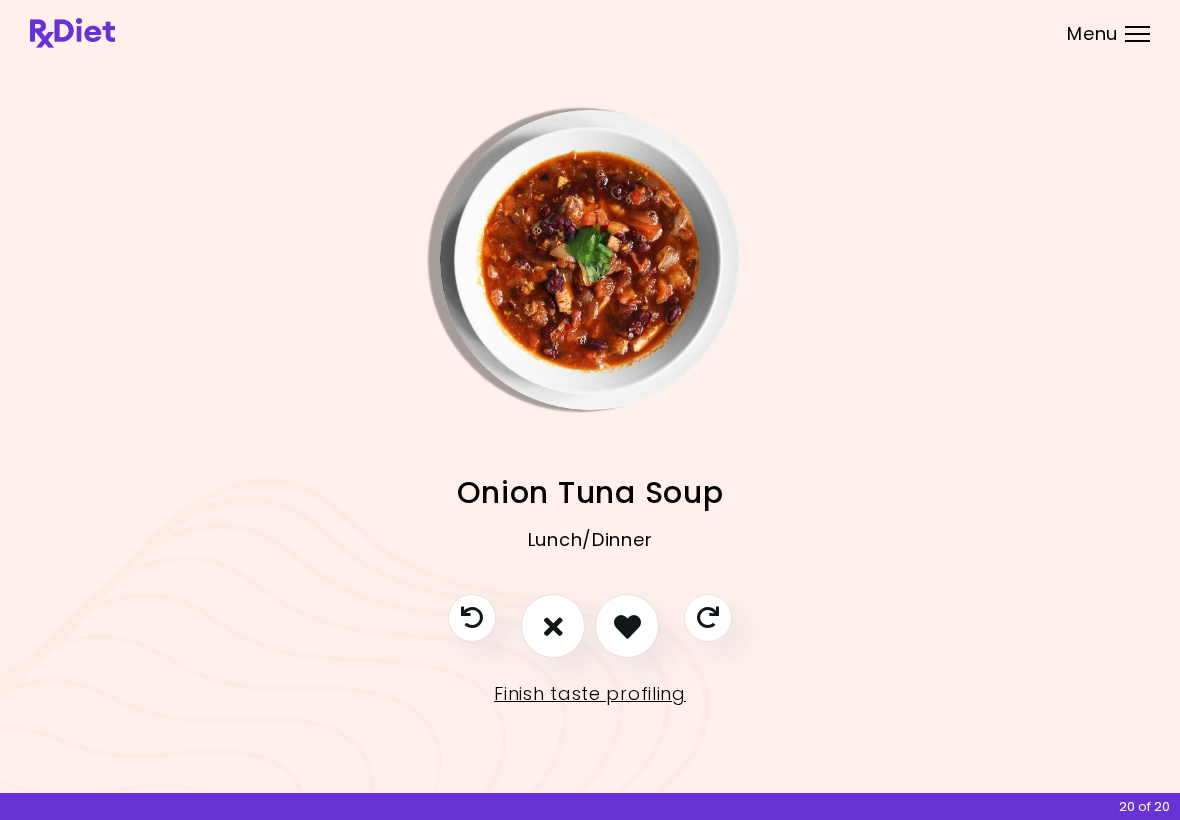 click at bounding box center (553, 626) 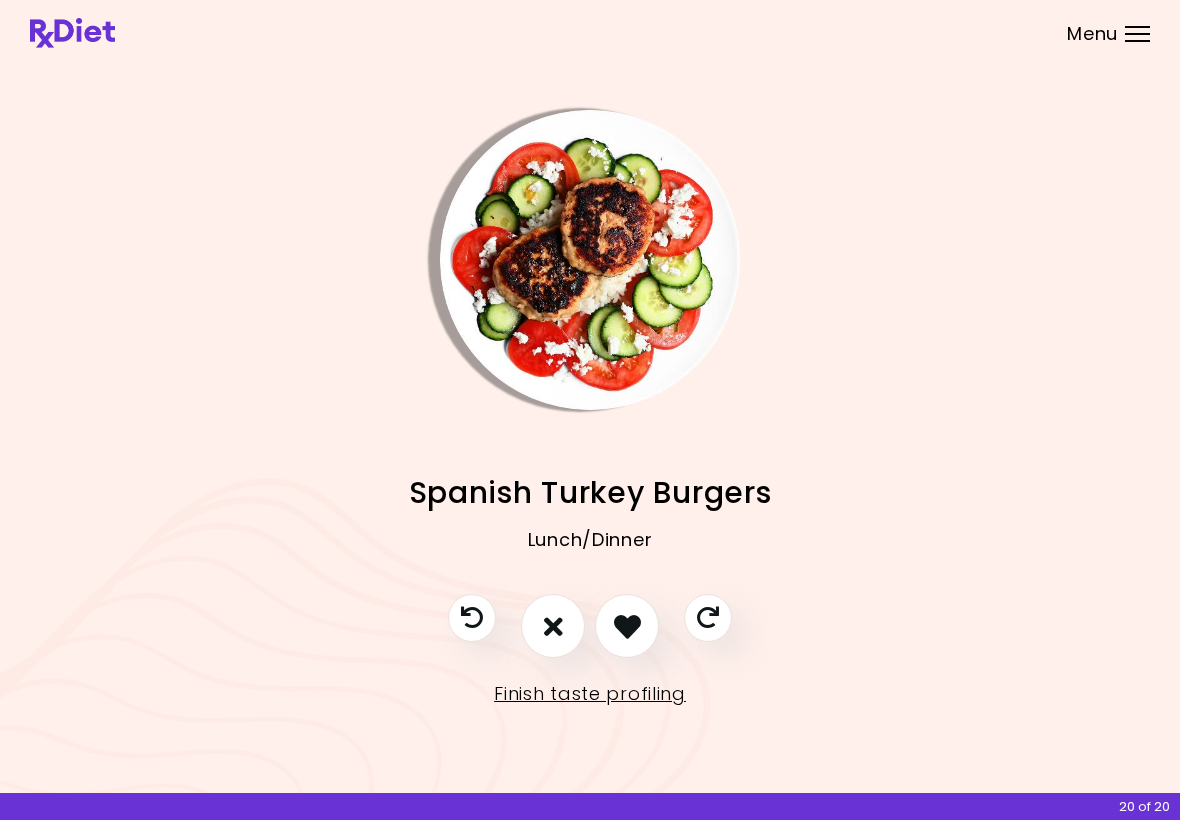 click at bounding box center [553, 626] 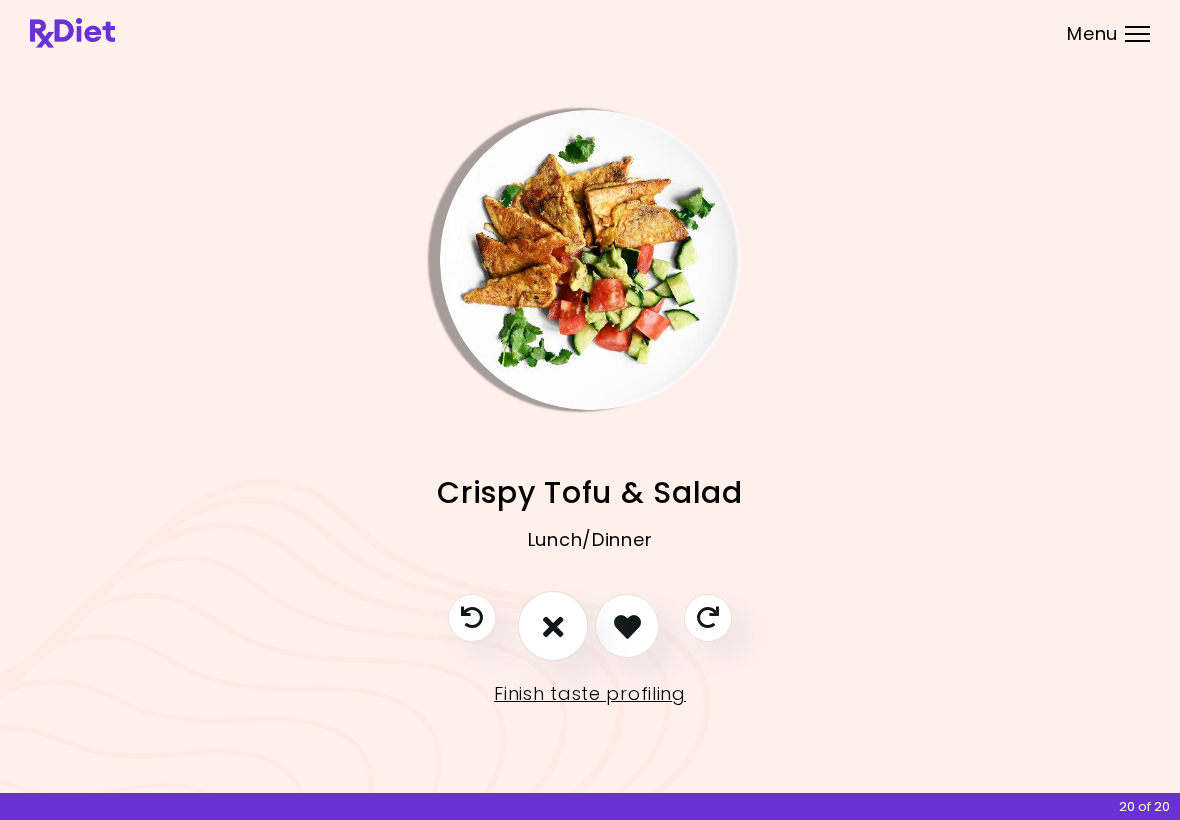 click at bounding box center (553, 627) 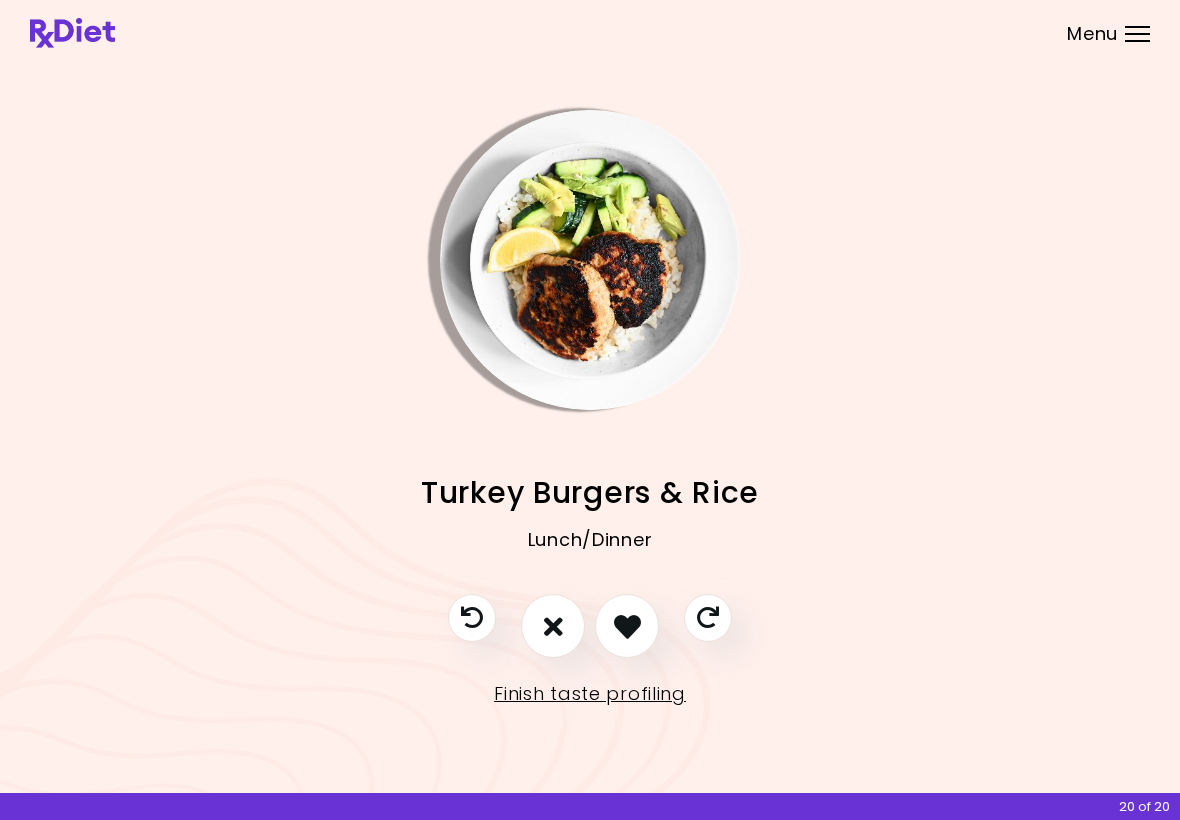 click at bounding box center [553, 626] 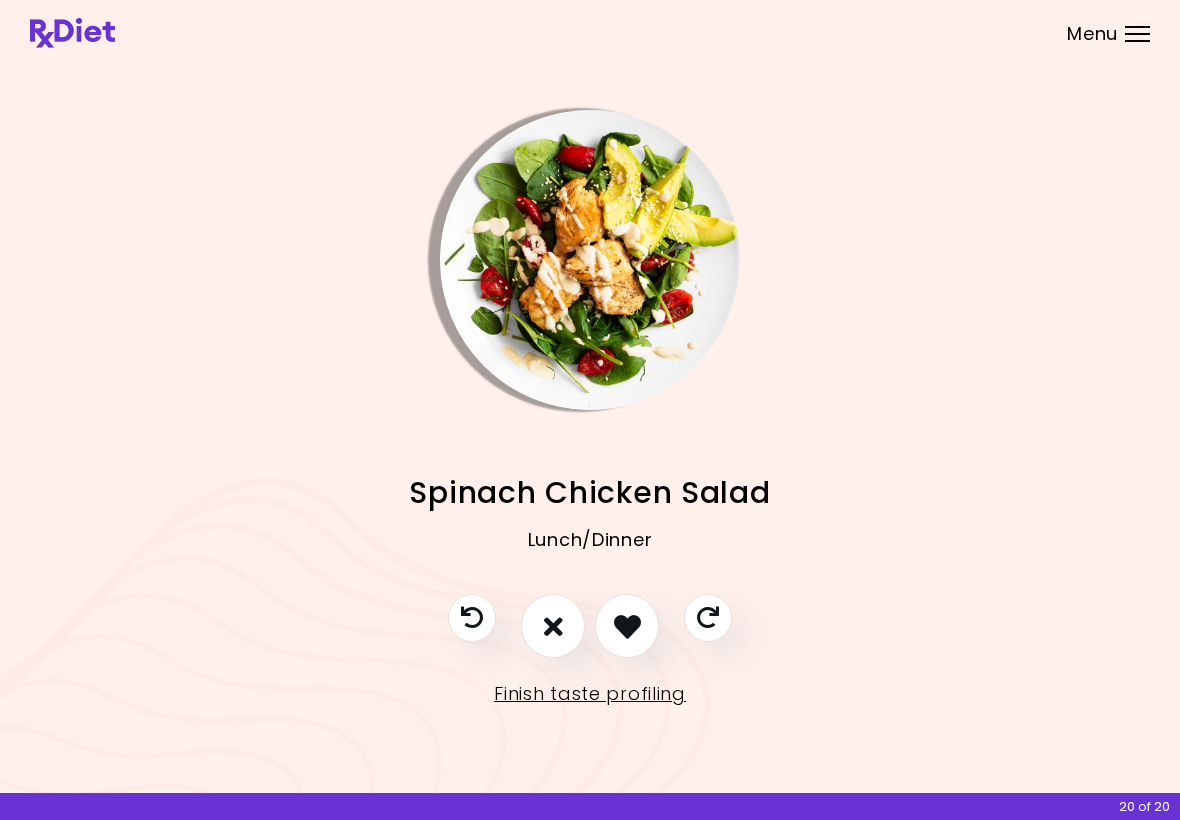 click at bounding box center (627, 626) 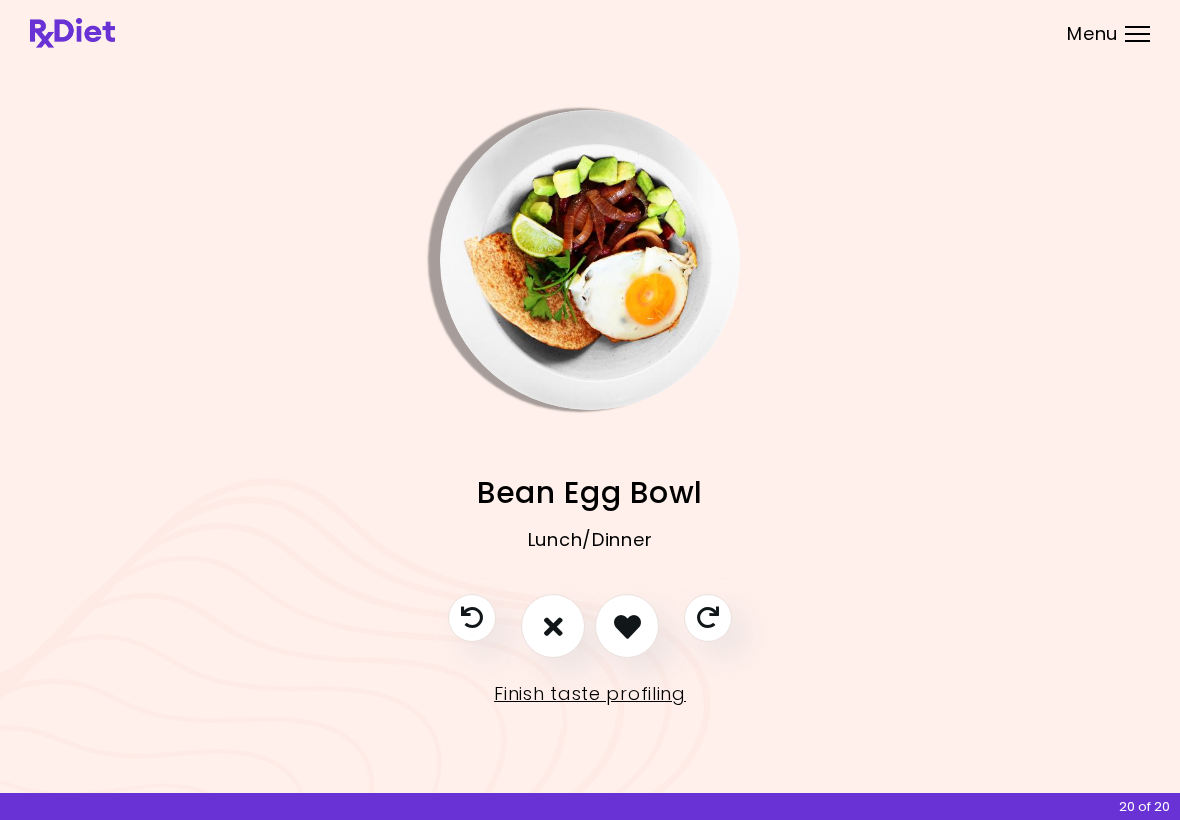 click at bounding box center [553, 626] 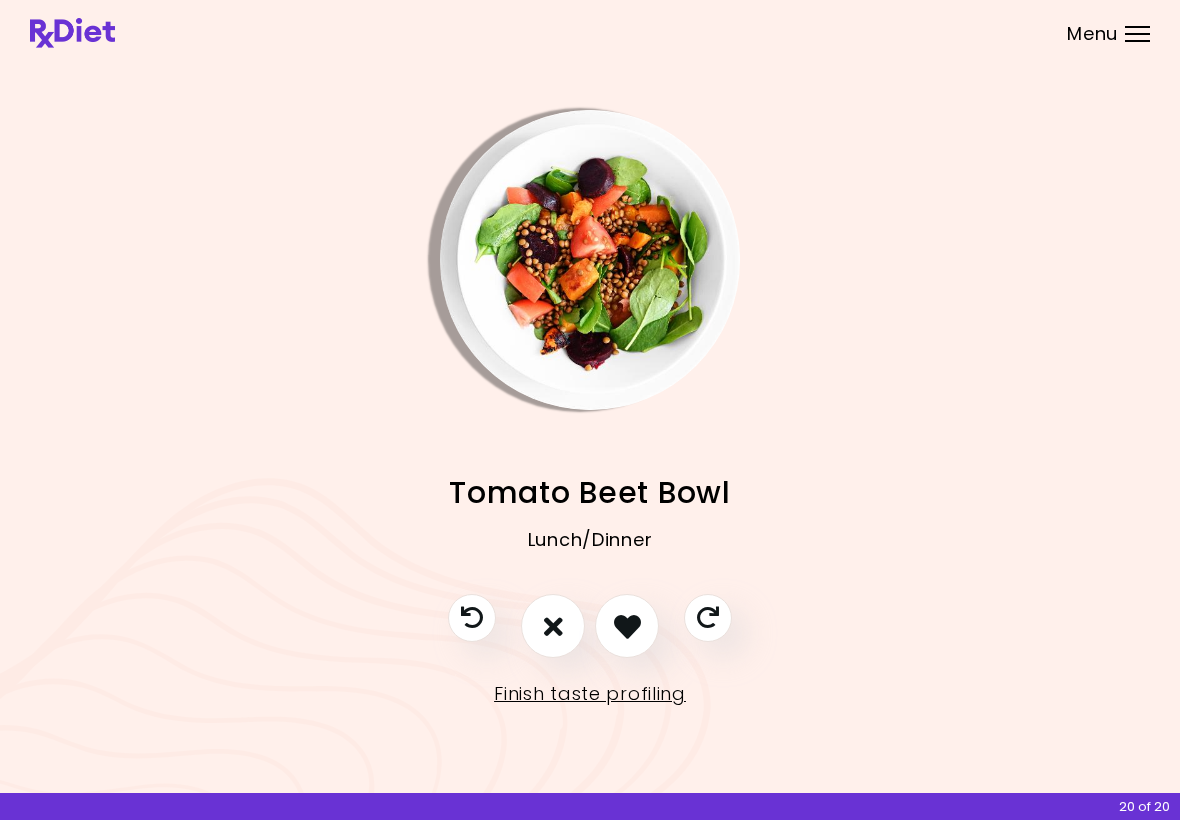 click at bounding box center [627, 626] 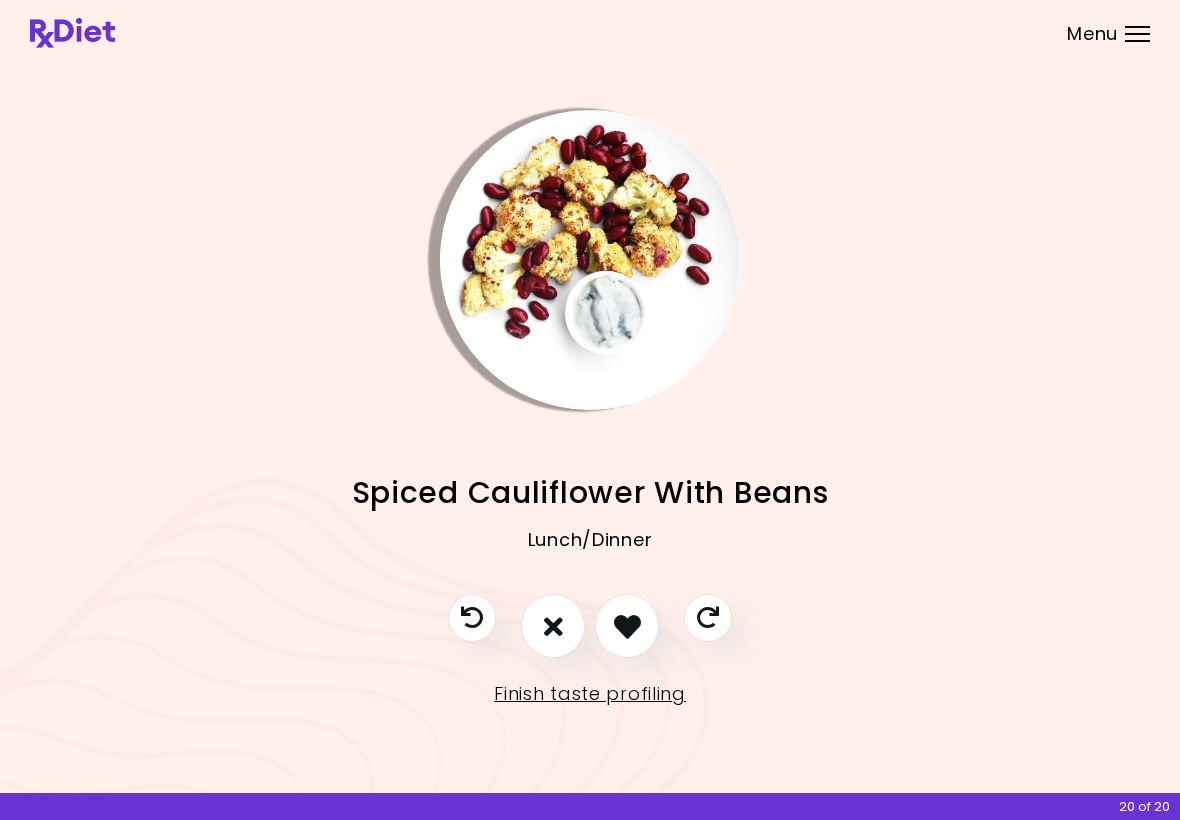 click at bounding box center (553, 626) 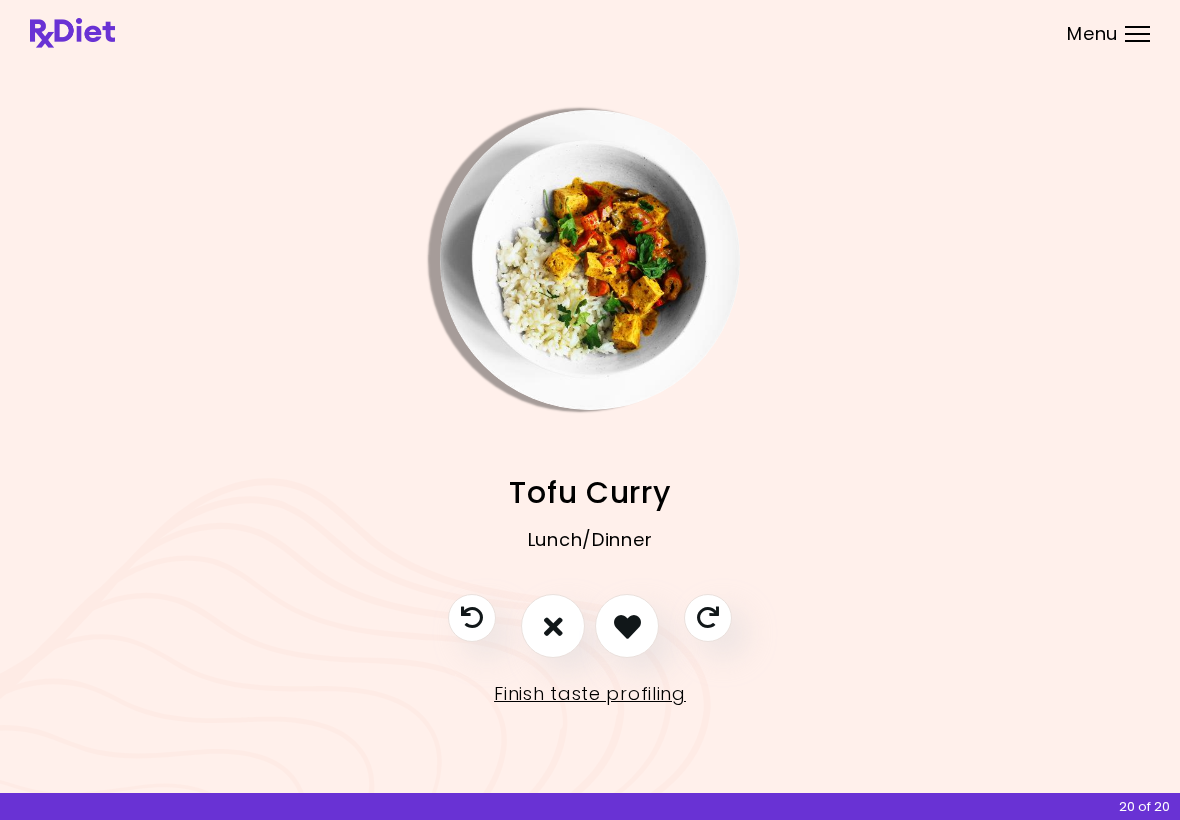 click at bounding box center [553, 626] 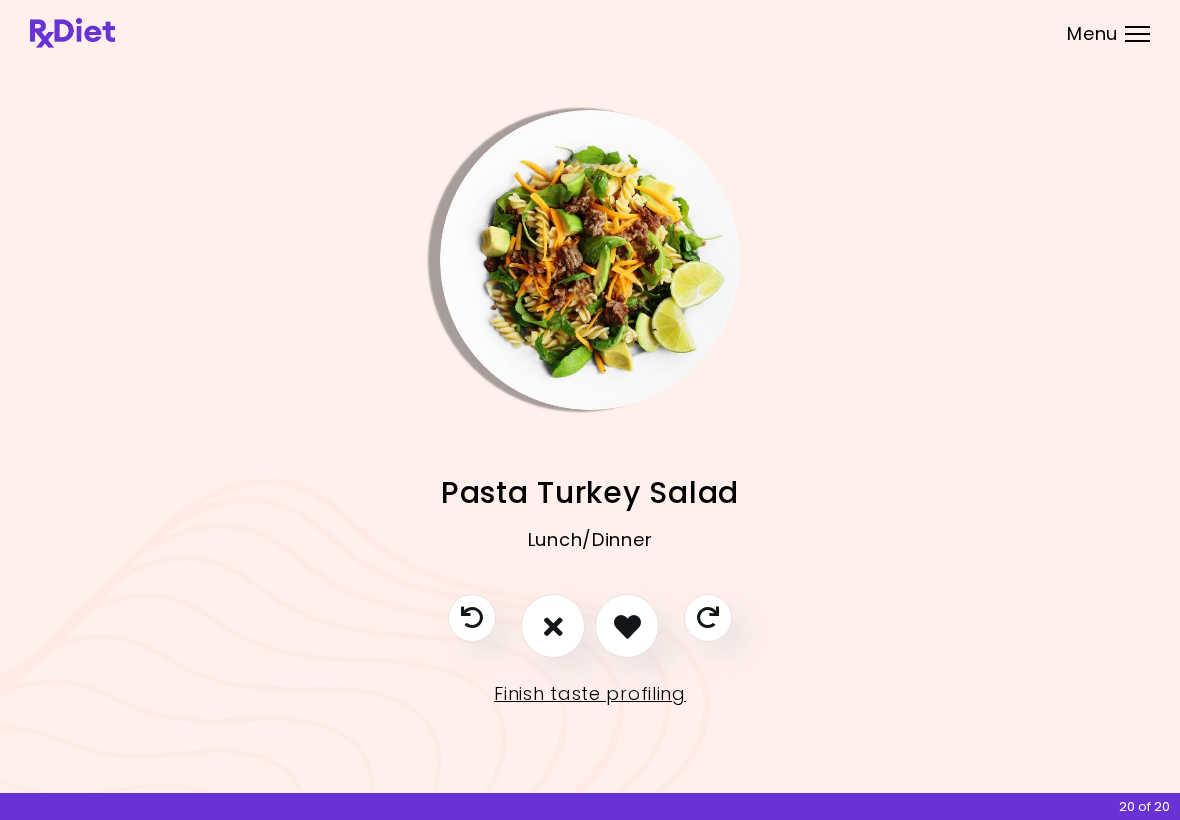 click at bounding box center (627, 626) 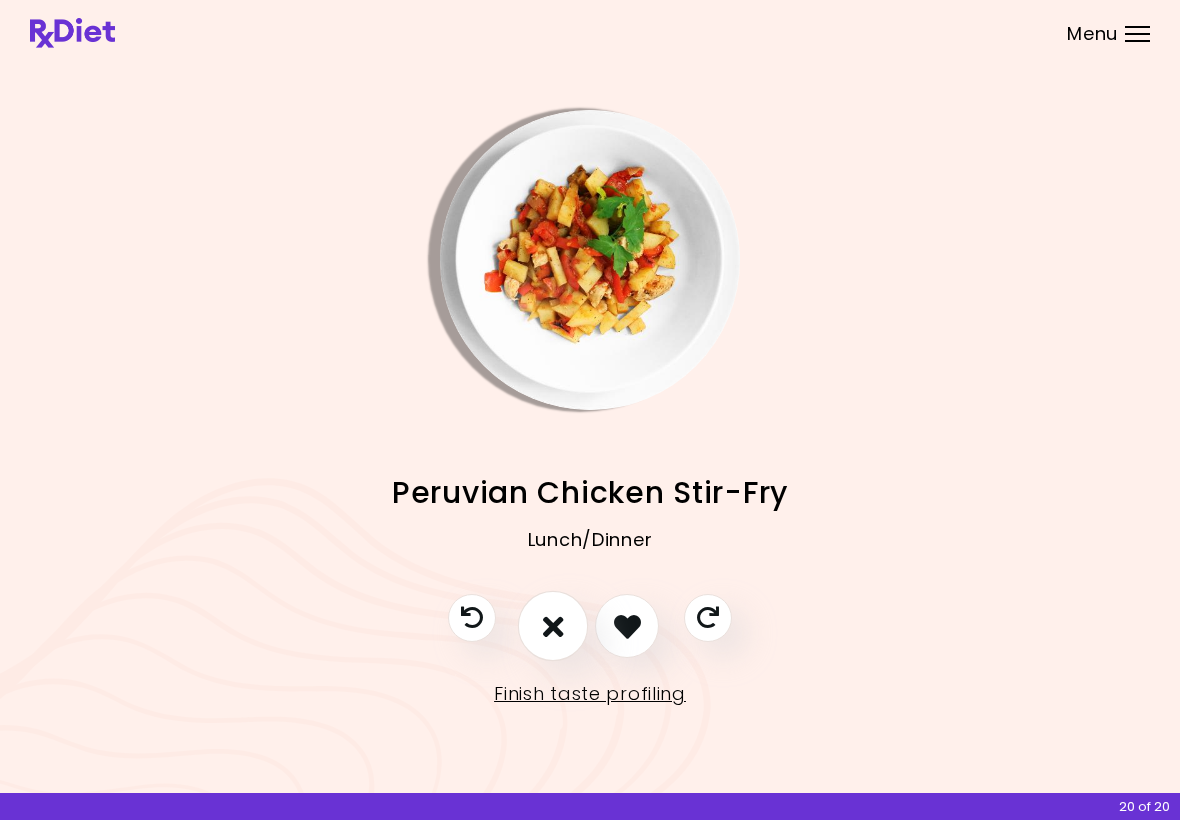 click at bounding box center (553, 627) 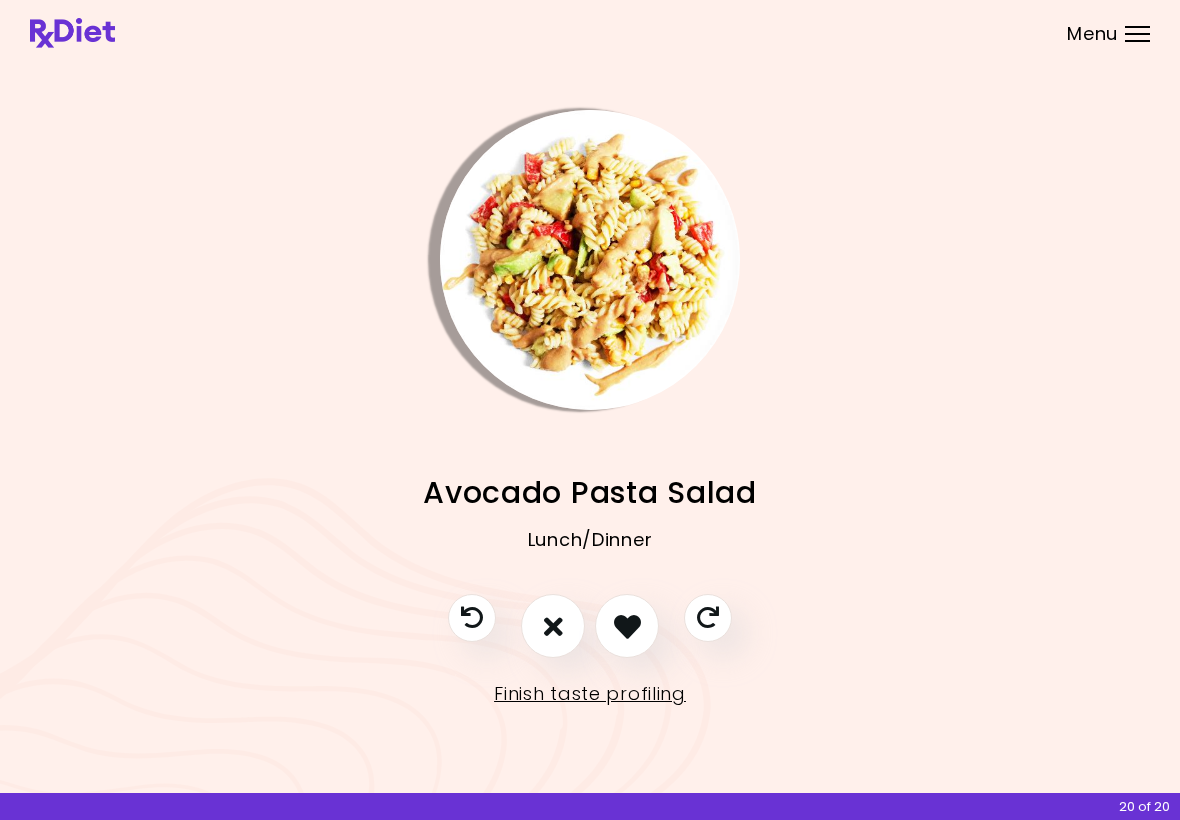 click at bounding box center [627, 626] 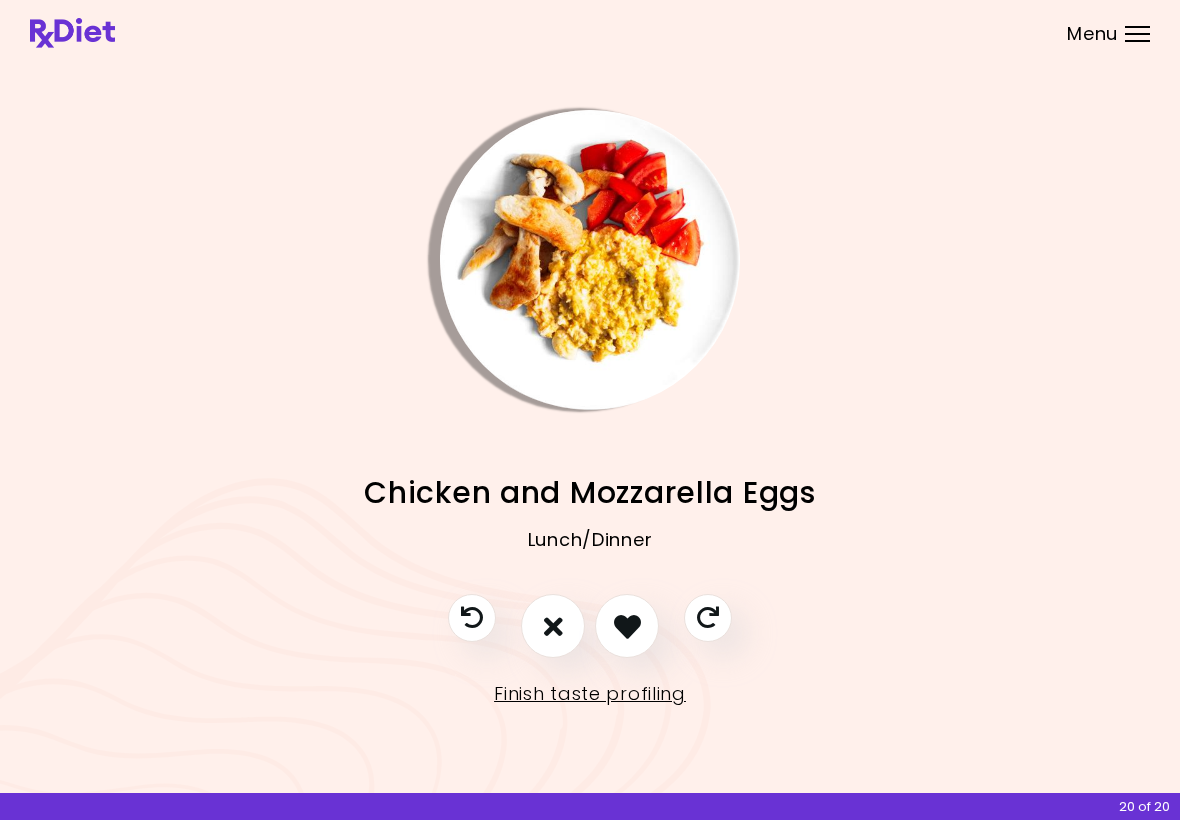 click at bounding box center (553, 626) 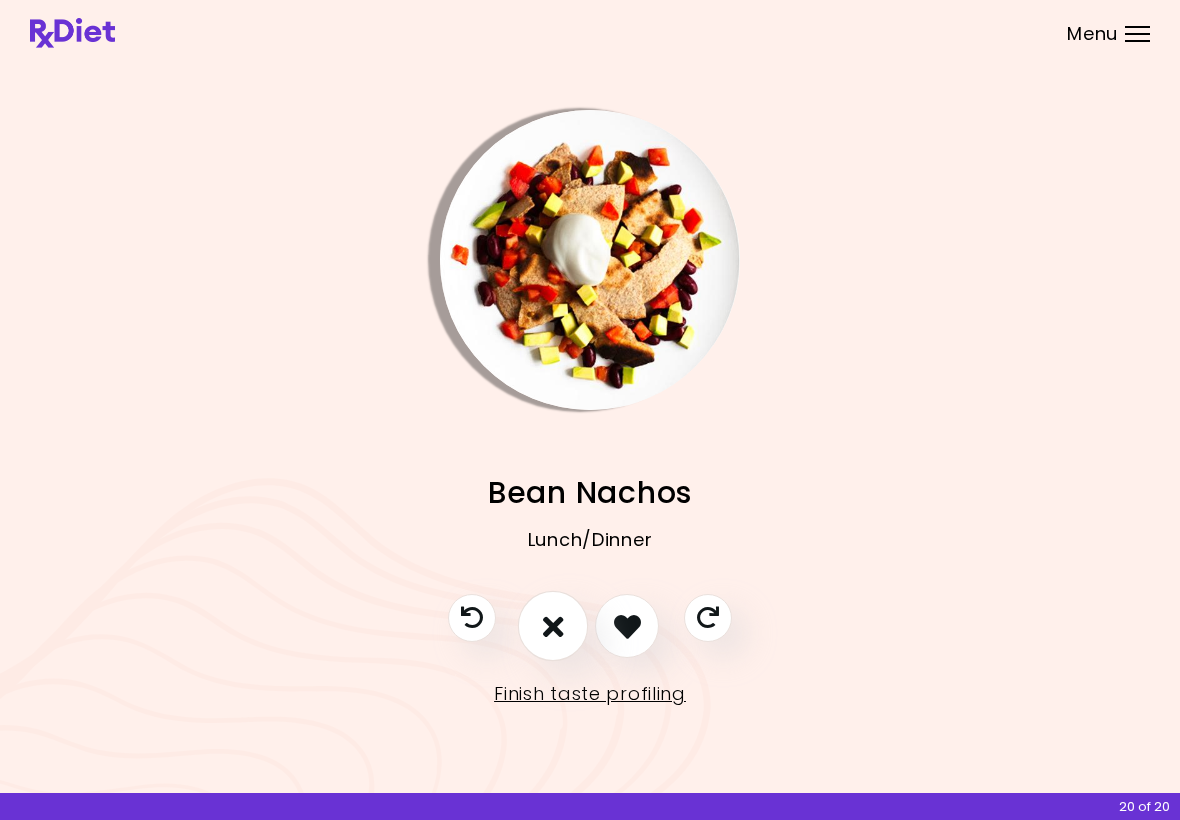 click at bounding box center (553, 627) 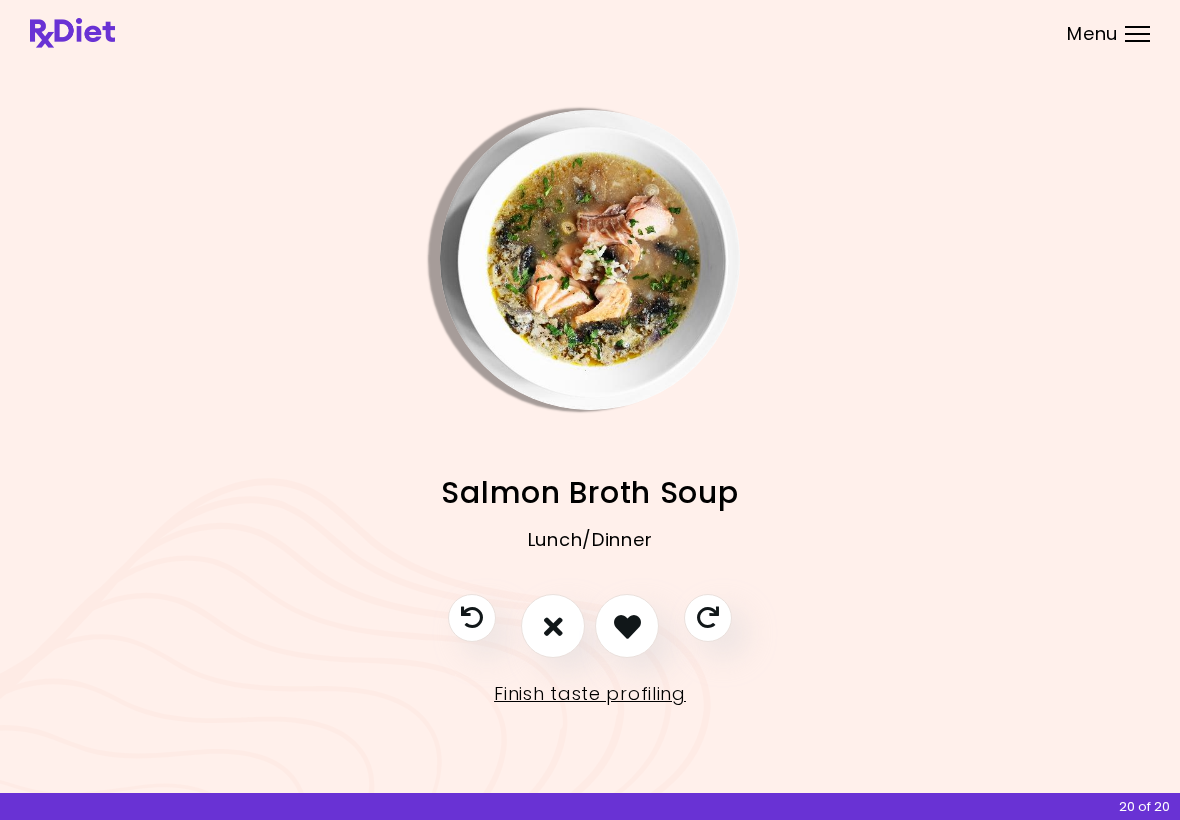 click at bounding box center (553, 626) 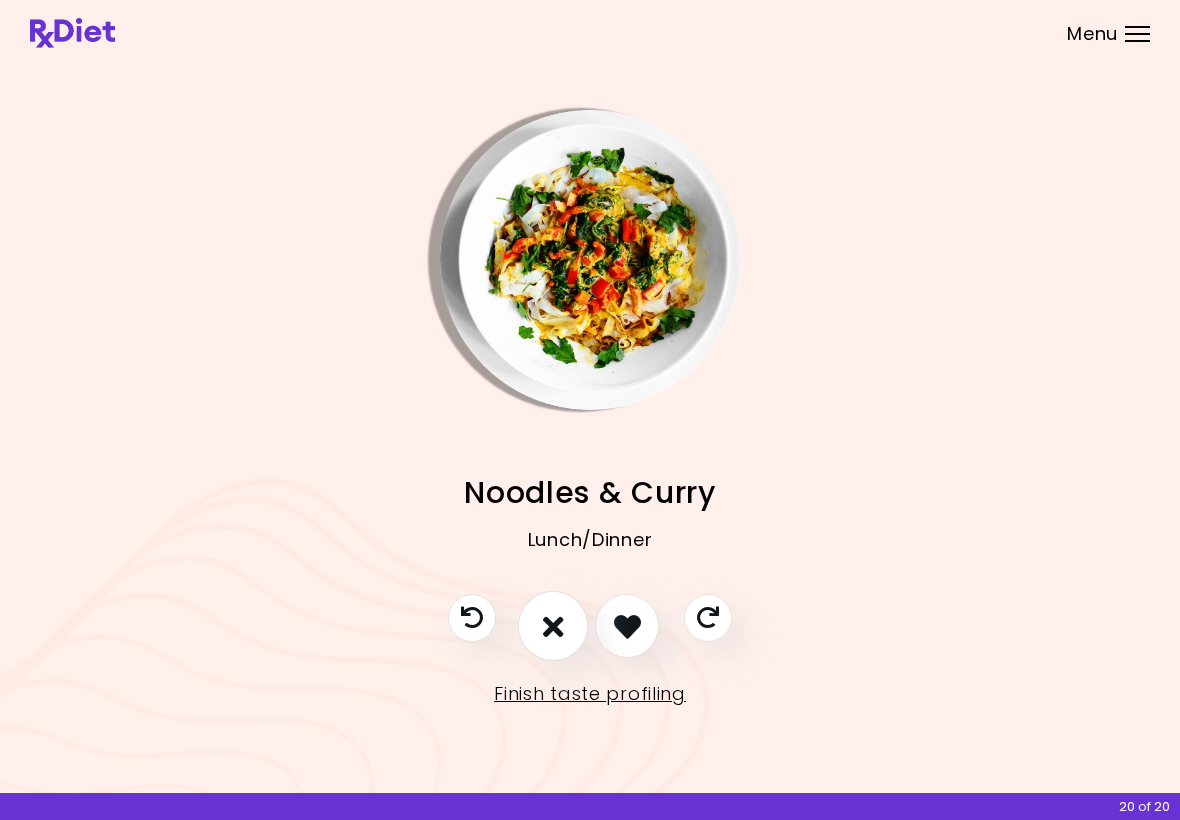 click at bounding box center [553, 627] 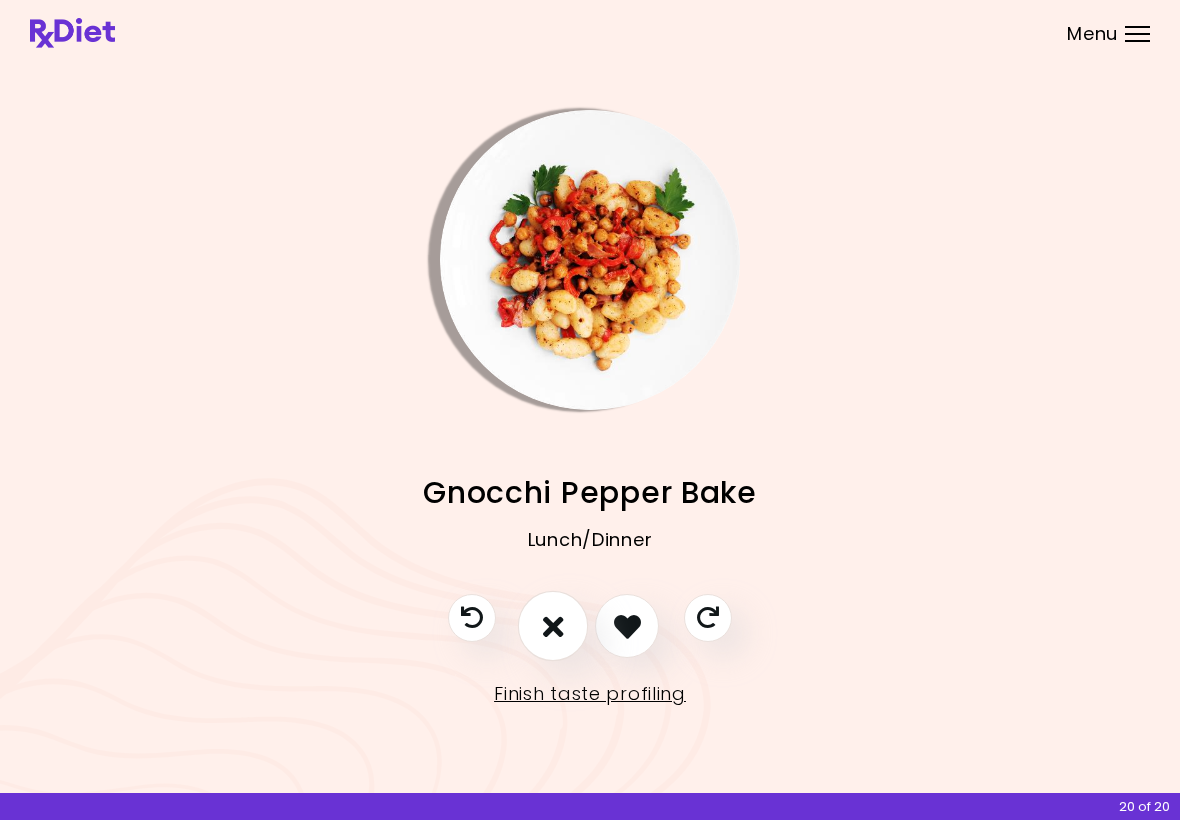 click at bounding box center (553, 627) 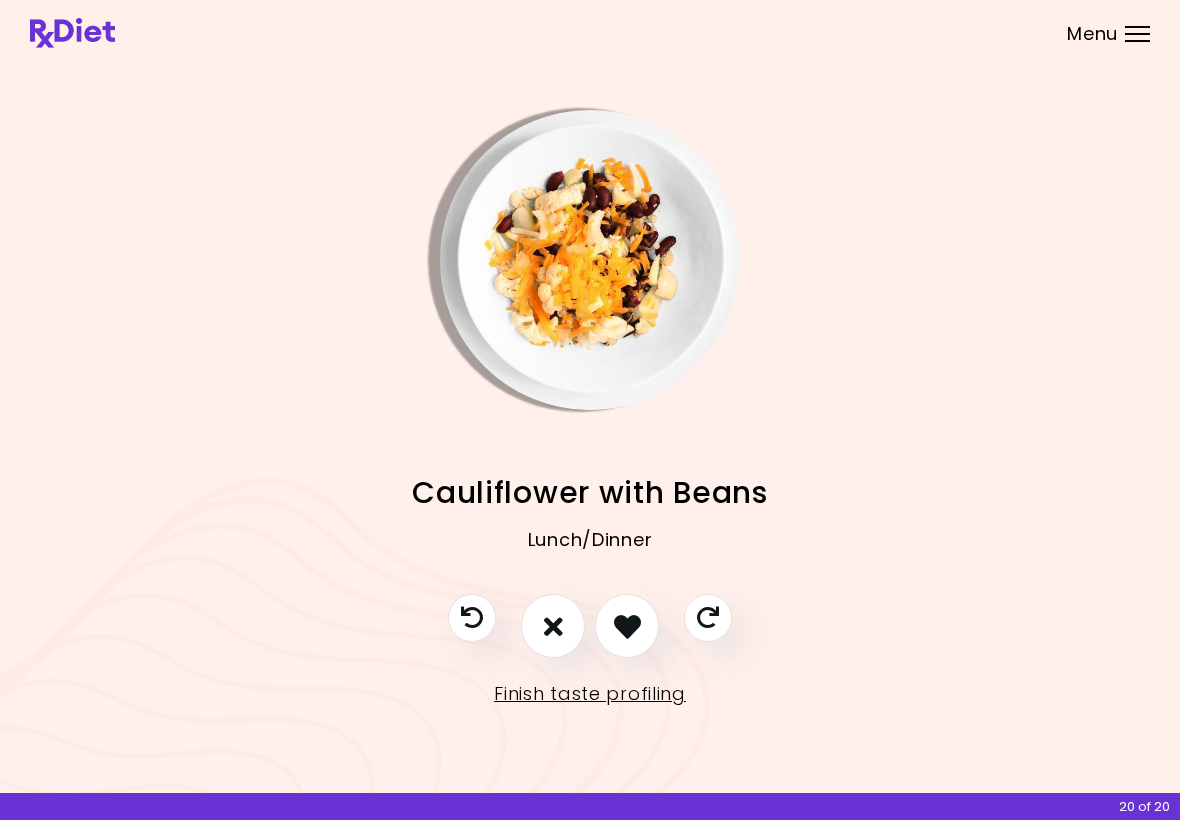 click at bounding box center (553, 626) 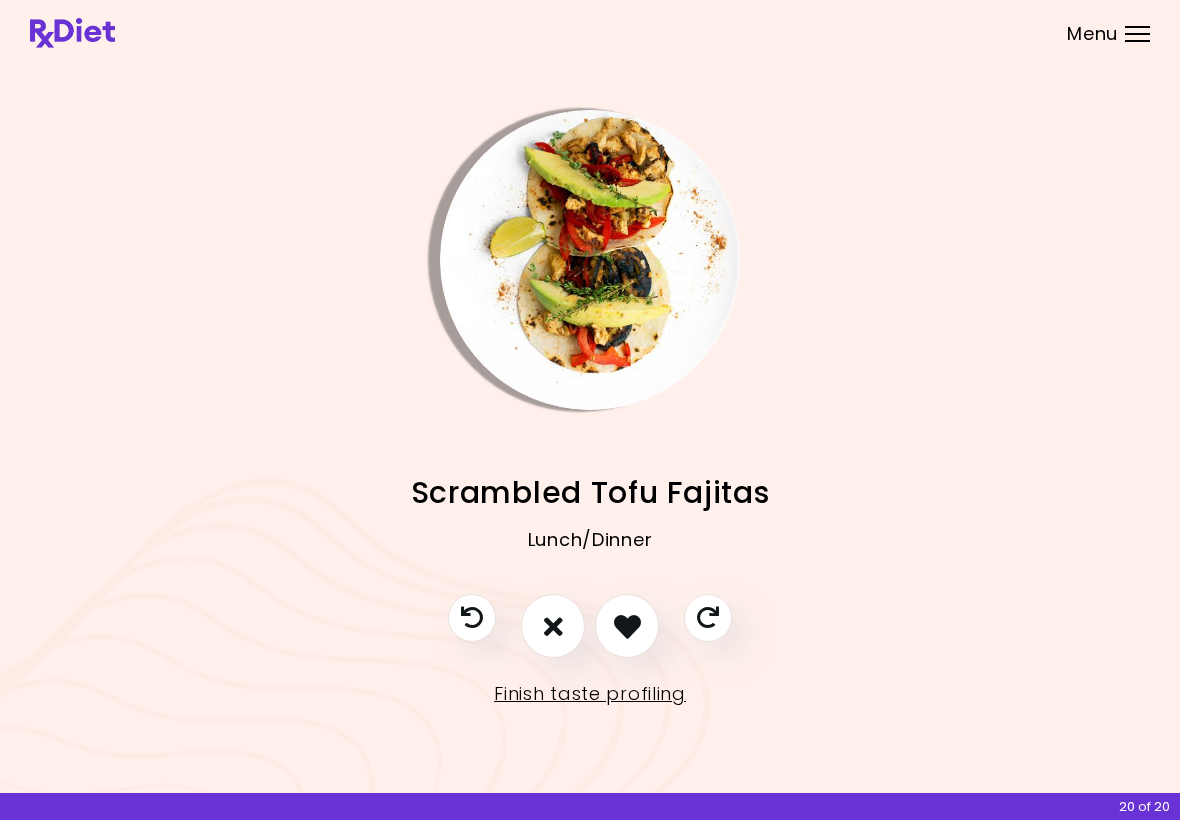 click at bounding box center [553, 626] 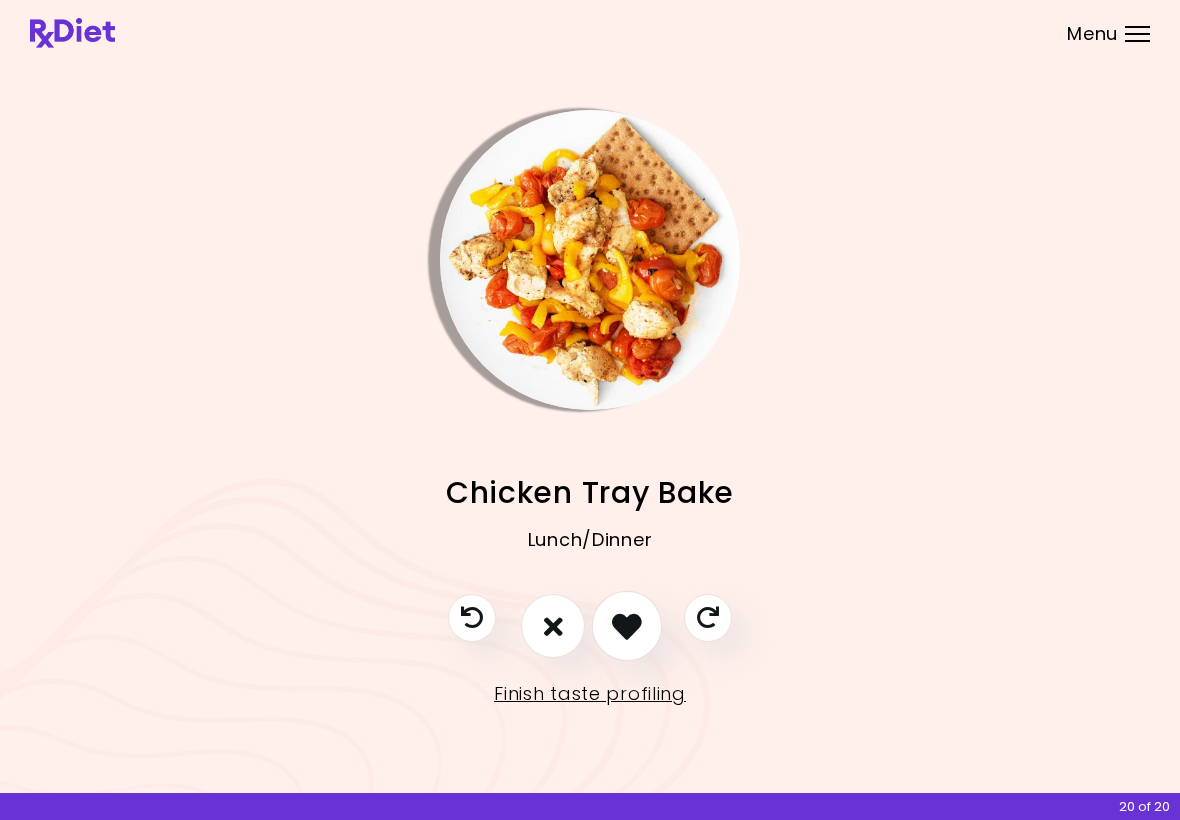 click at bounding box center (627, 627) 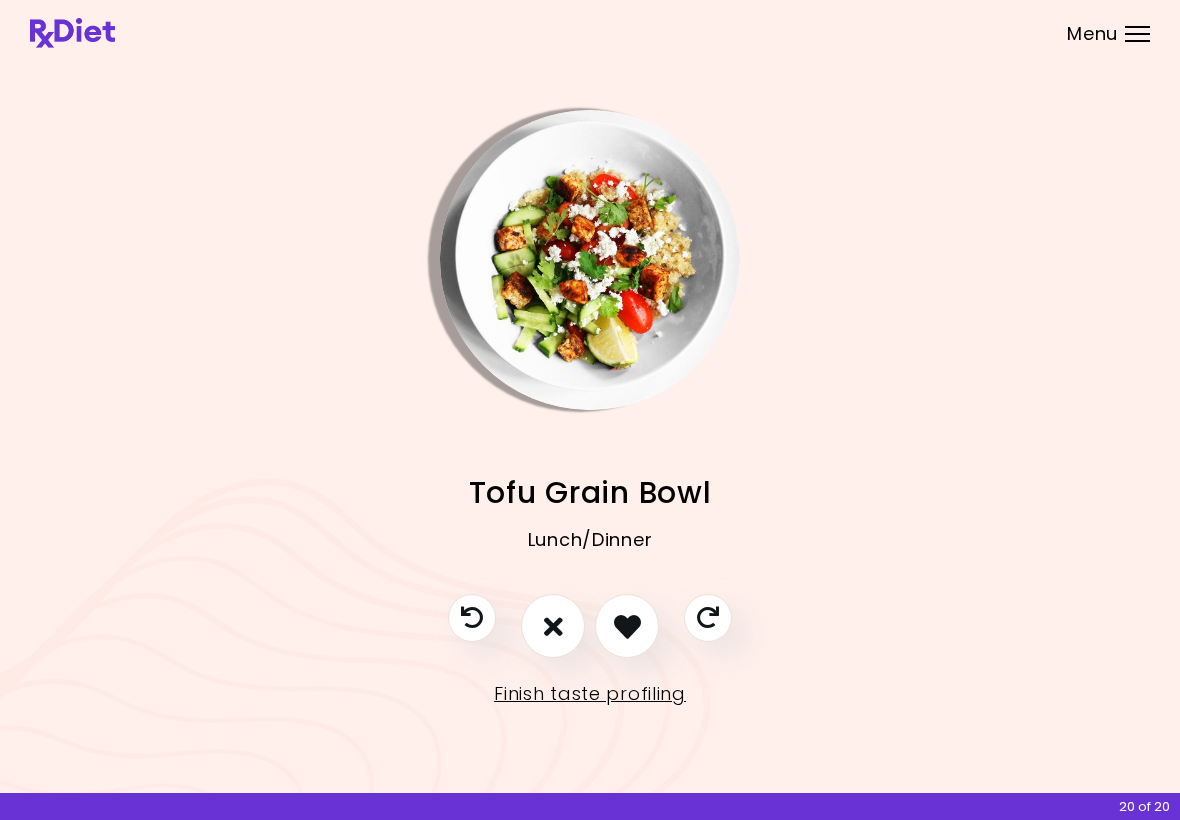 click at bounding box center [553, 626] 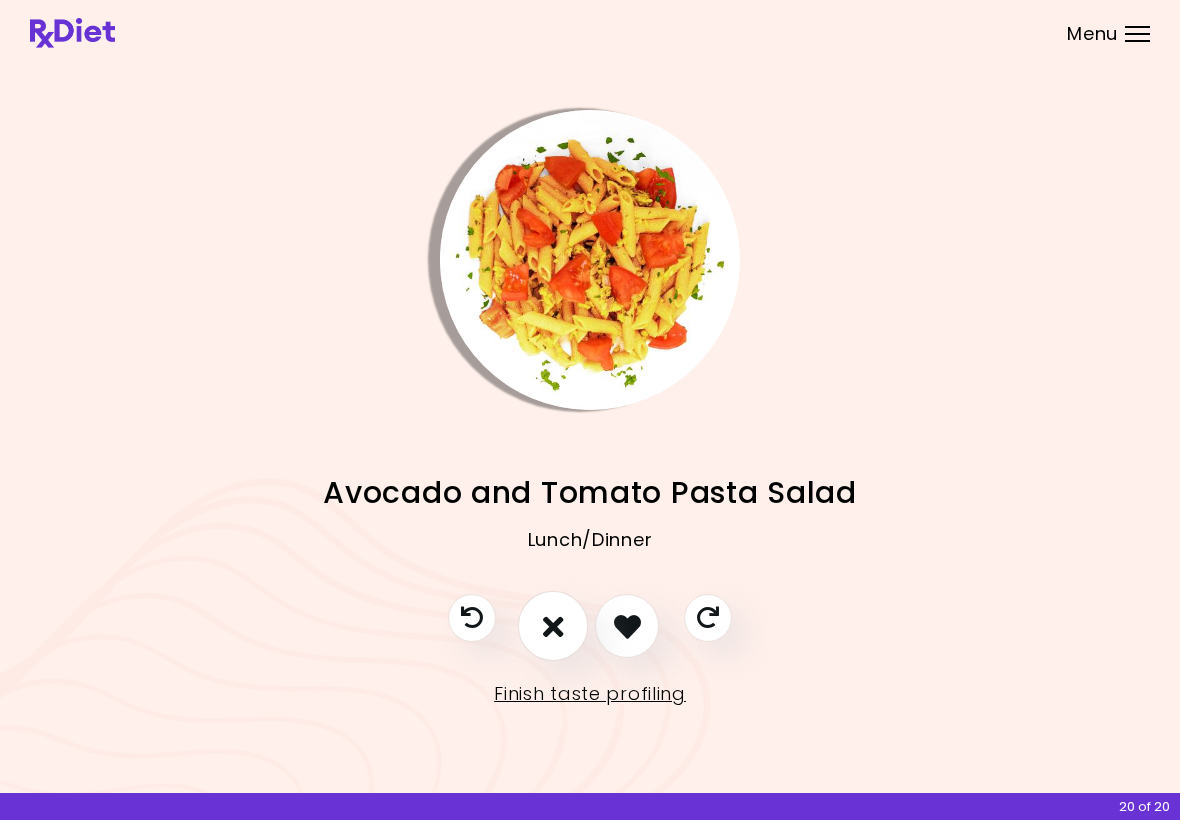click at bounding box center (553, 627) 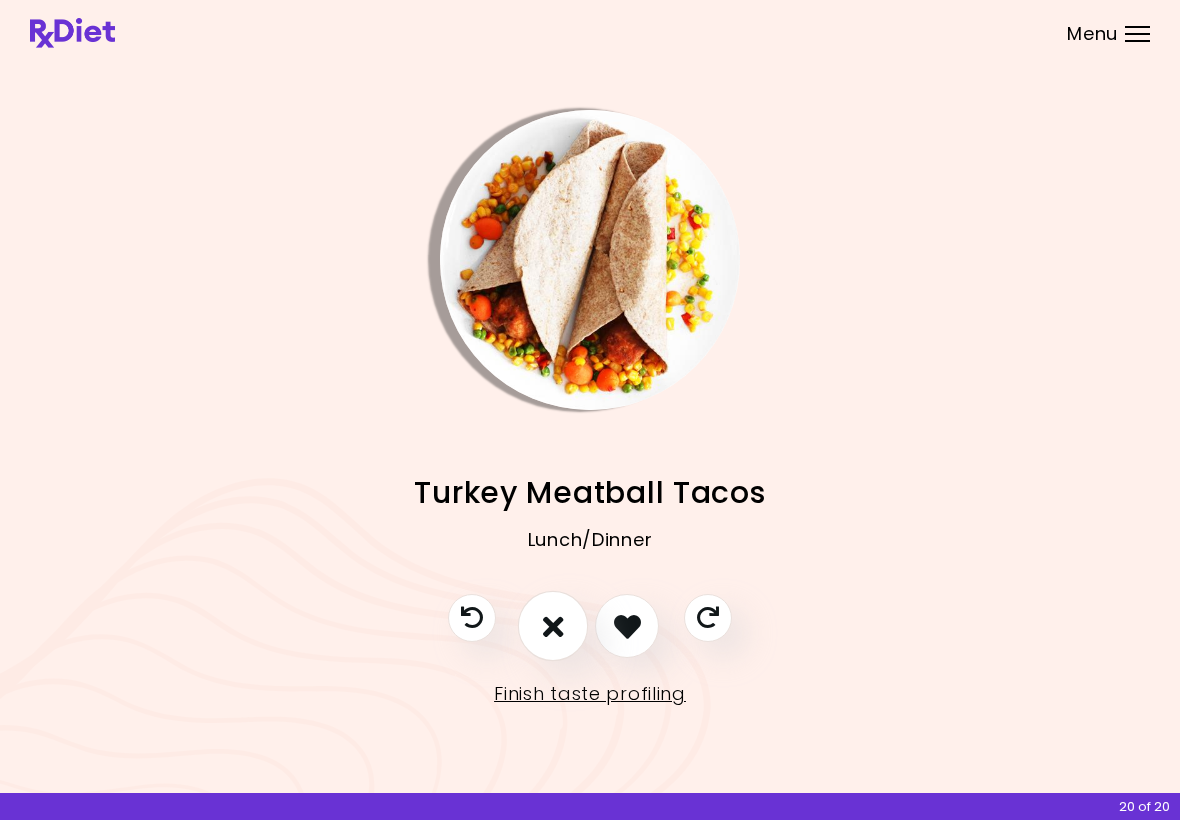 click at bounding box center [553, 627] 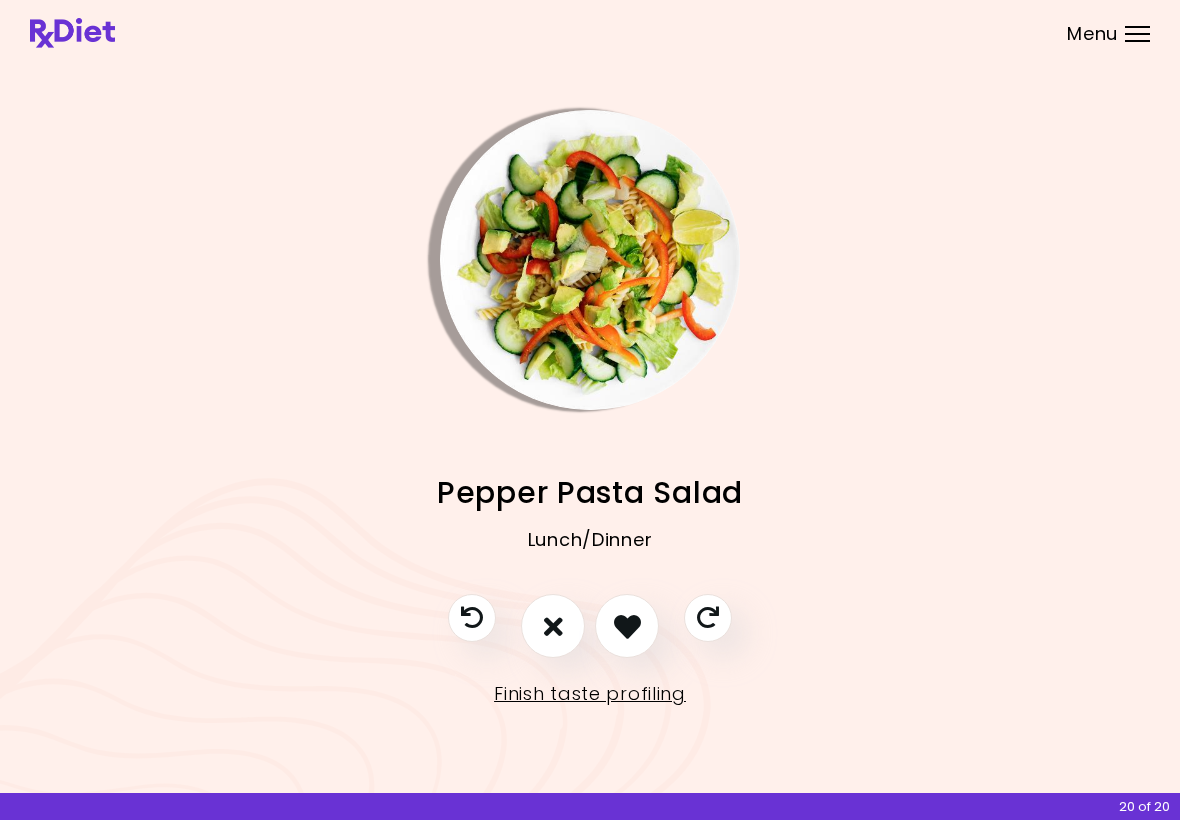 click at bounding box center [553, 626] 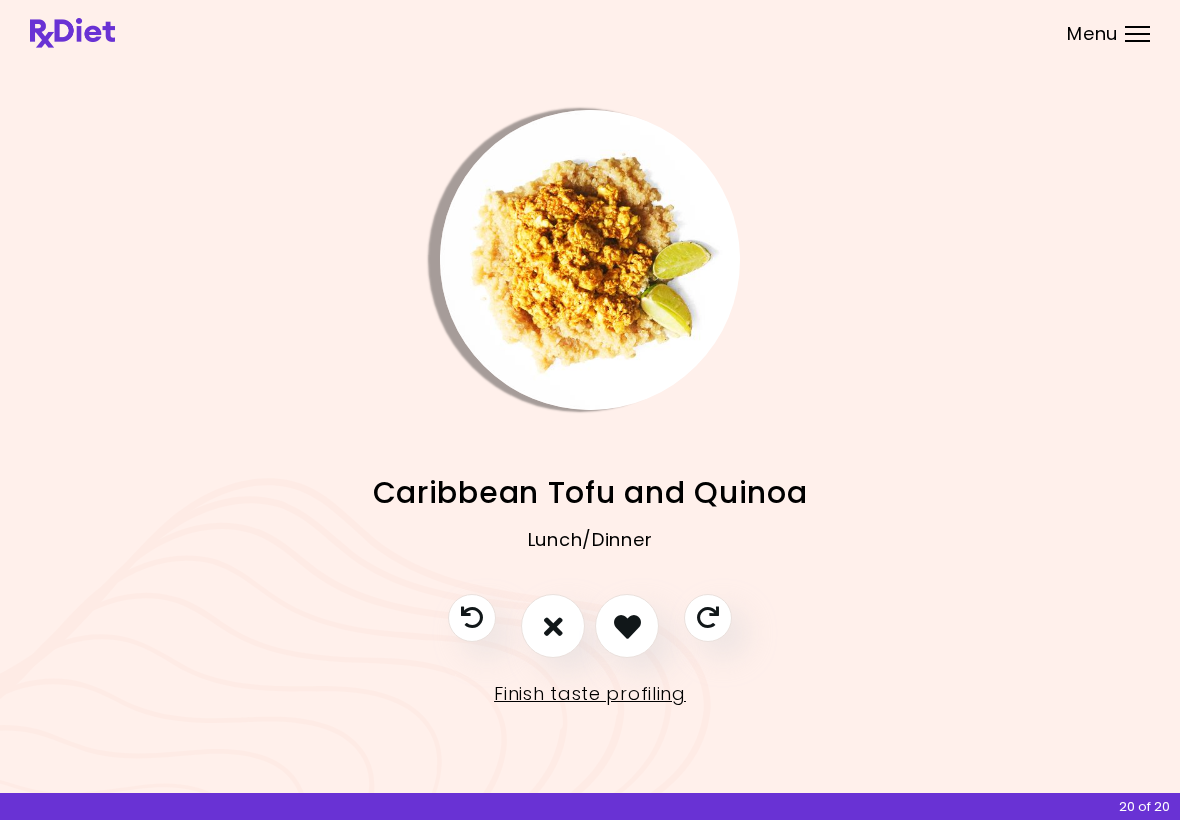 click at bounding box center [553, 626] 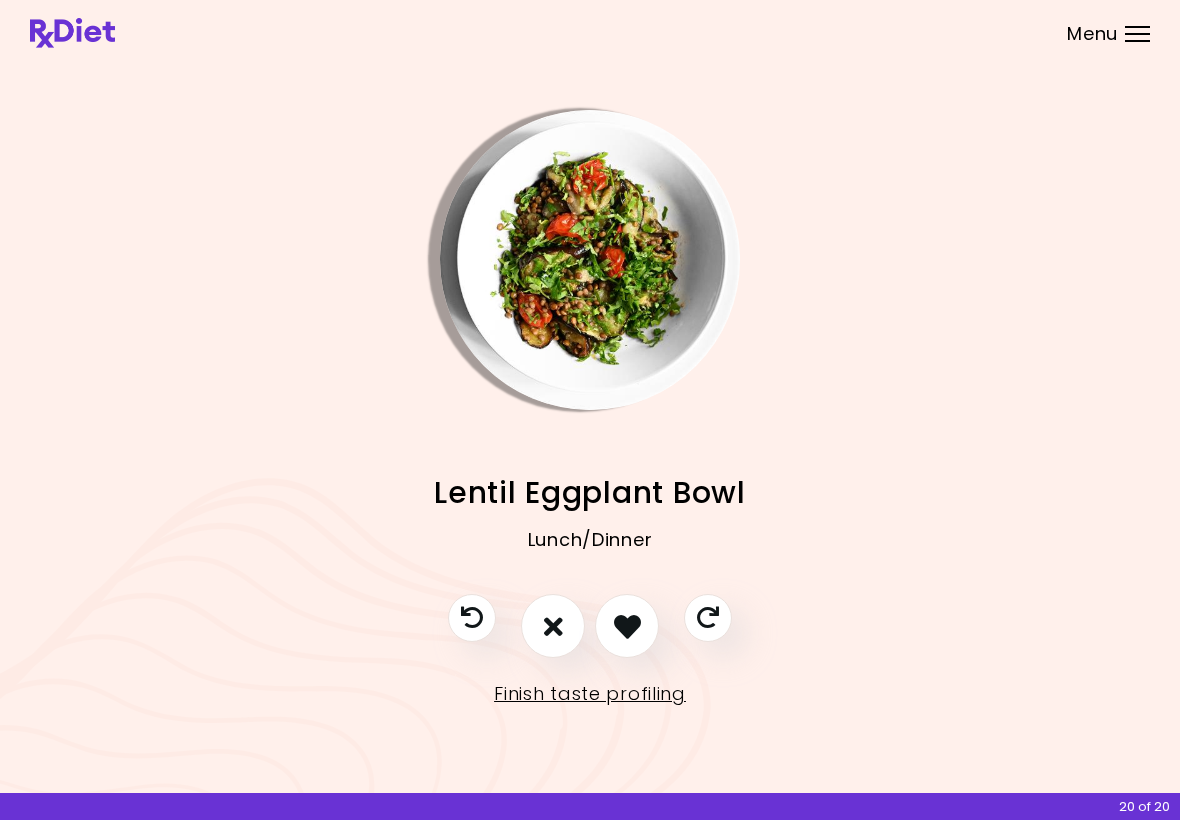 click at bounding box center (553, 626) 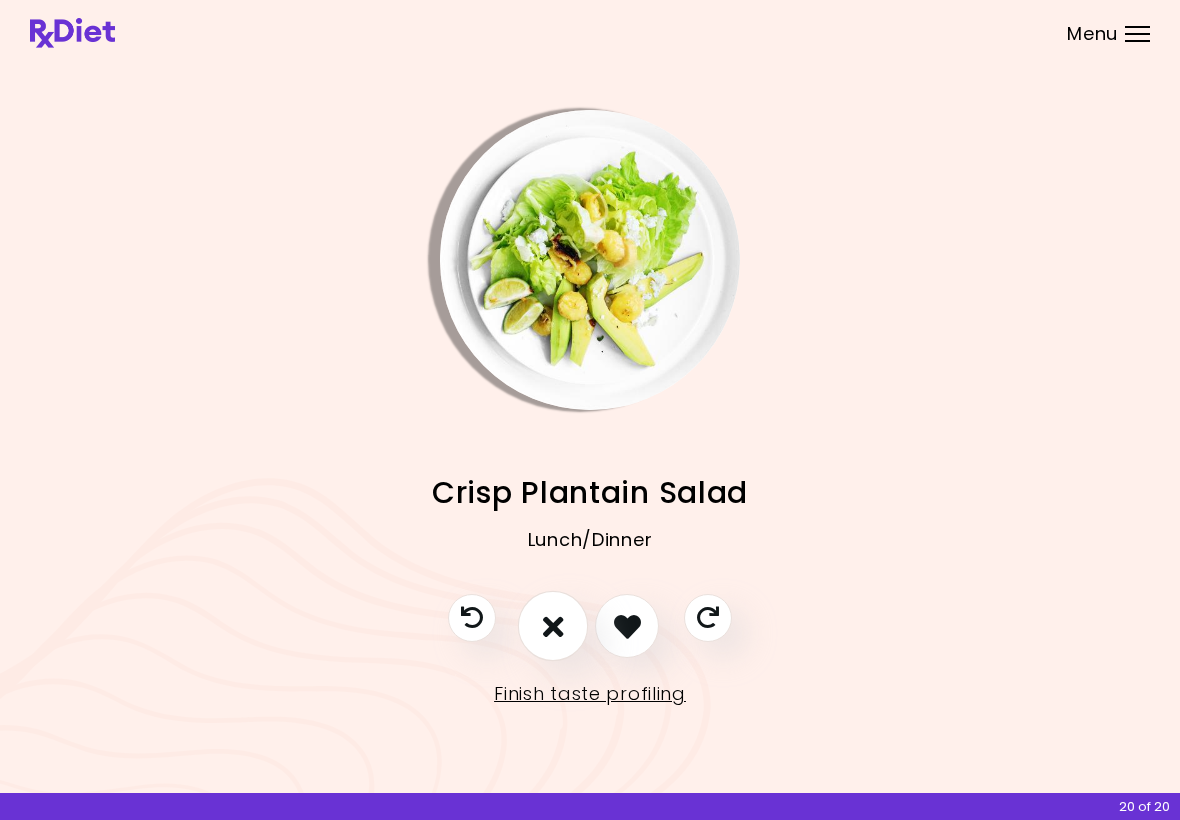 click at bounding box center [553, 627] 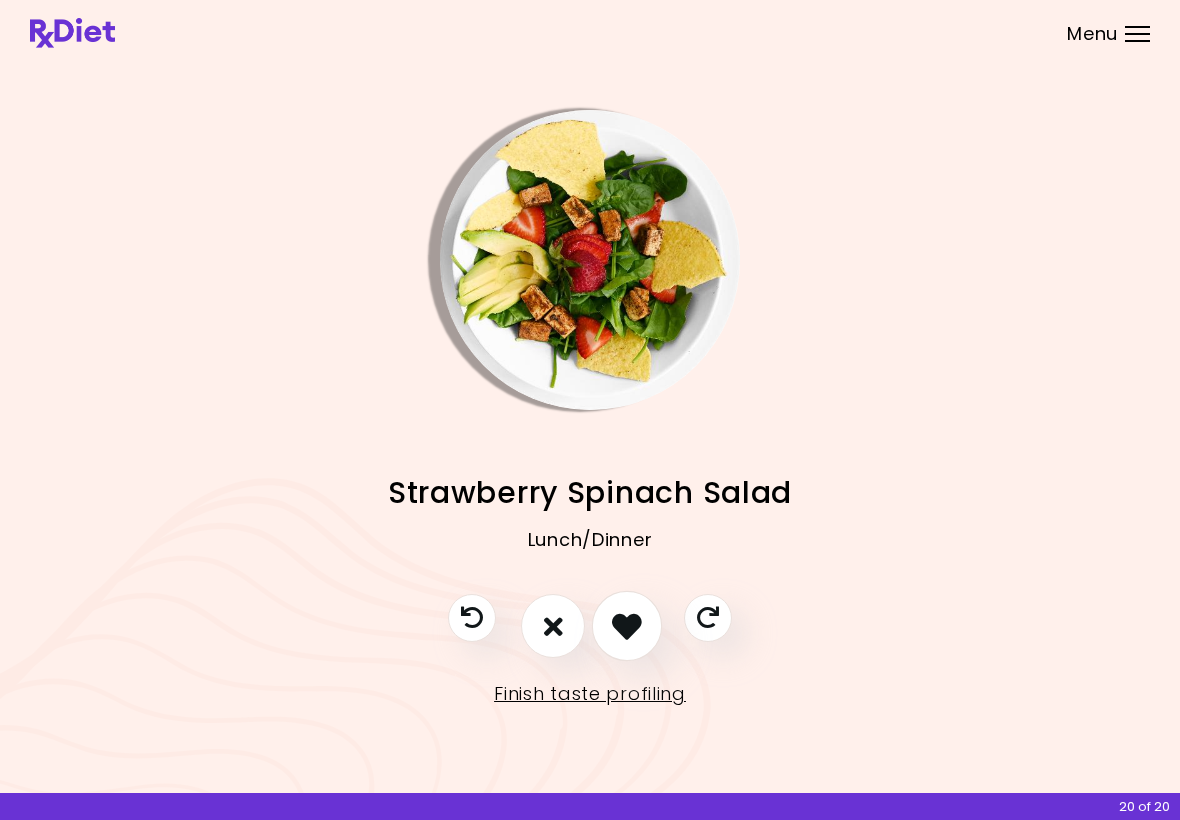 click at bounding box center (627, 627) 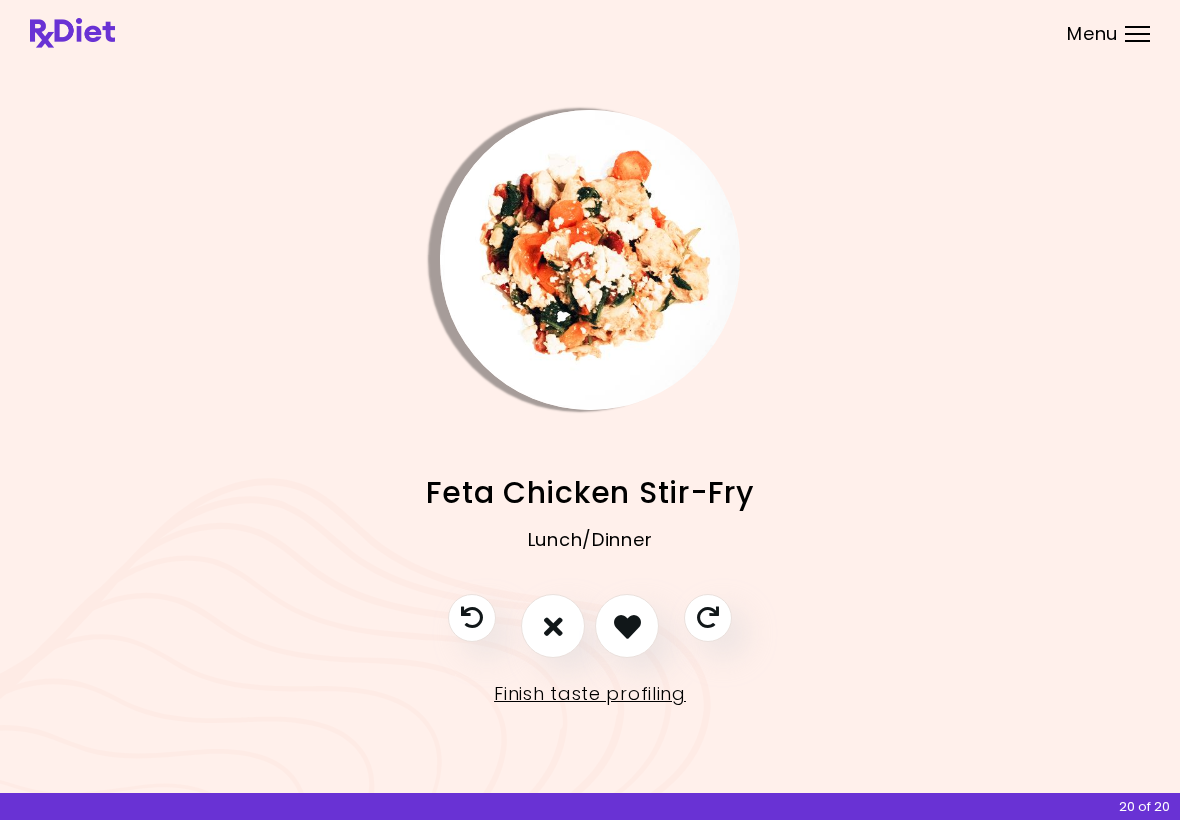 click at bounding box center [627, 626] 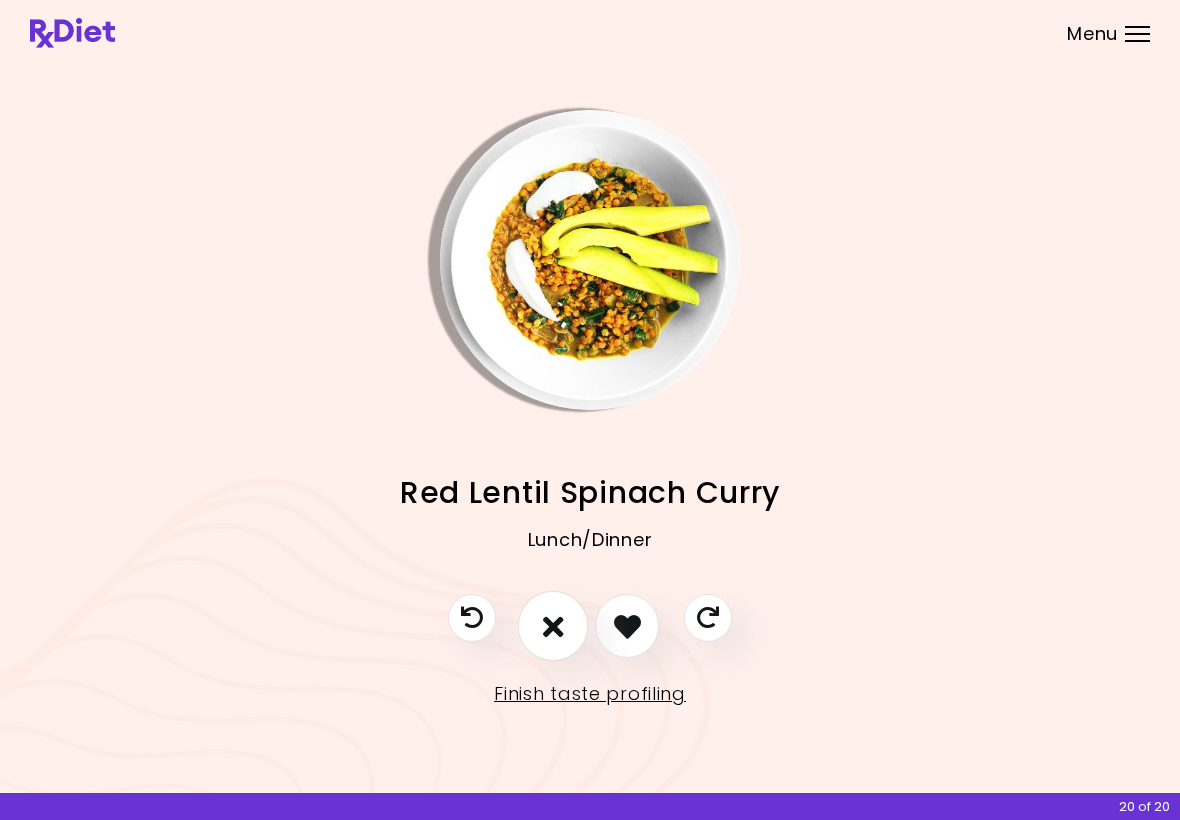 click at bounding box center [553, 627] 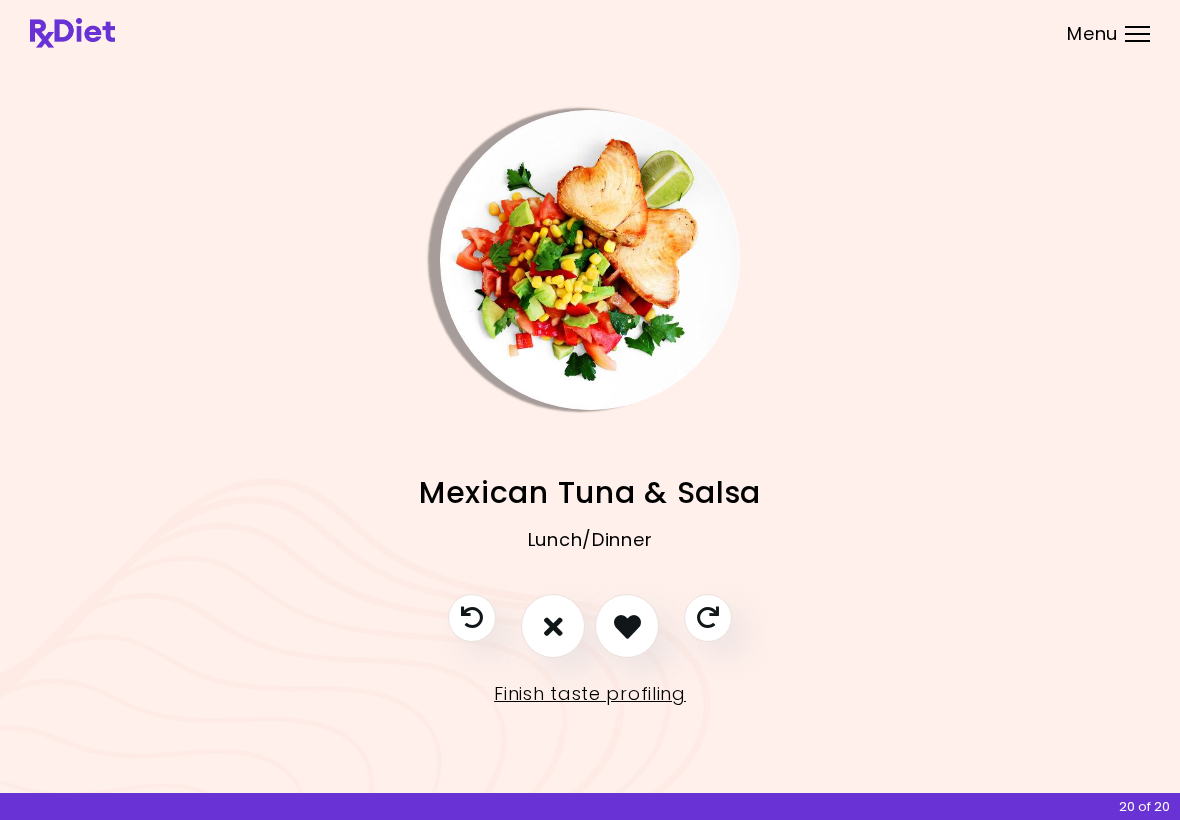click at bounding box center [553, 626] 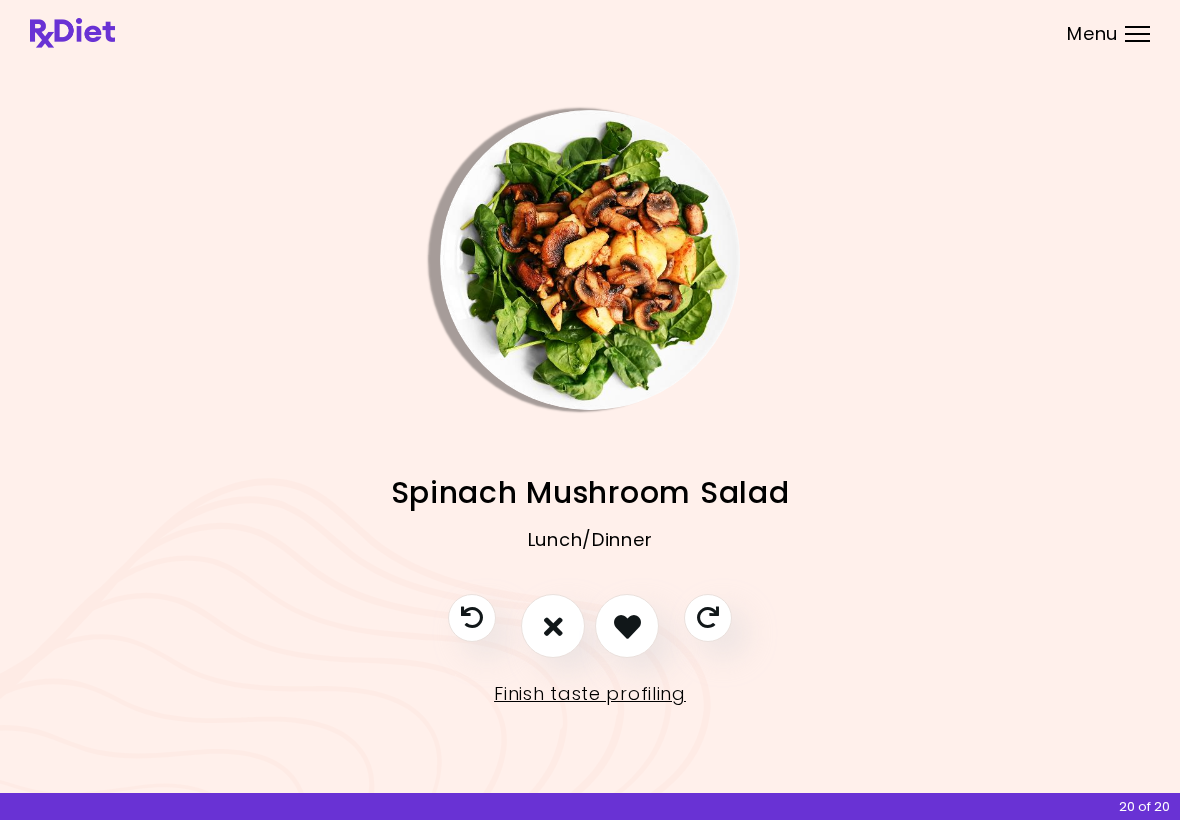 click at bounding box center (627, 626) 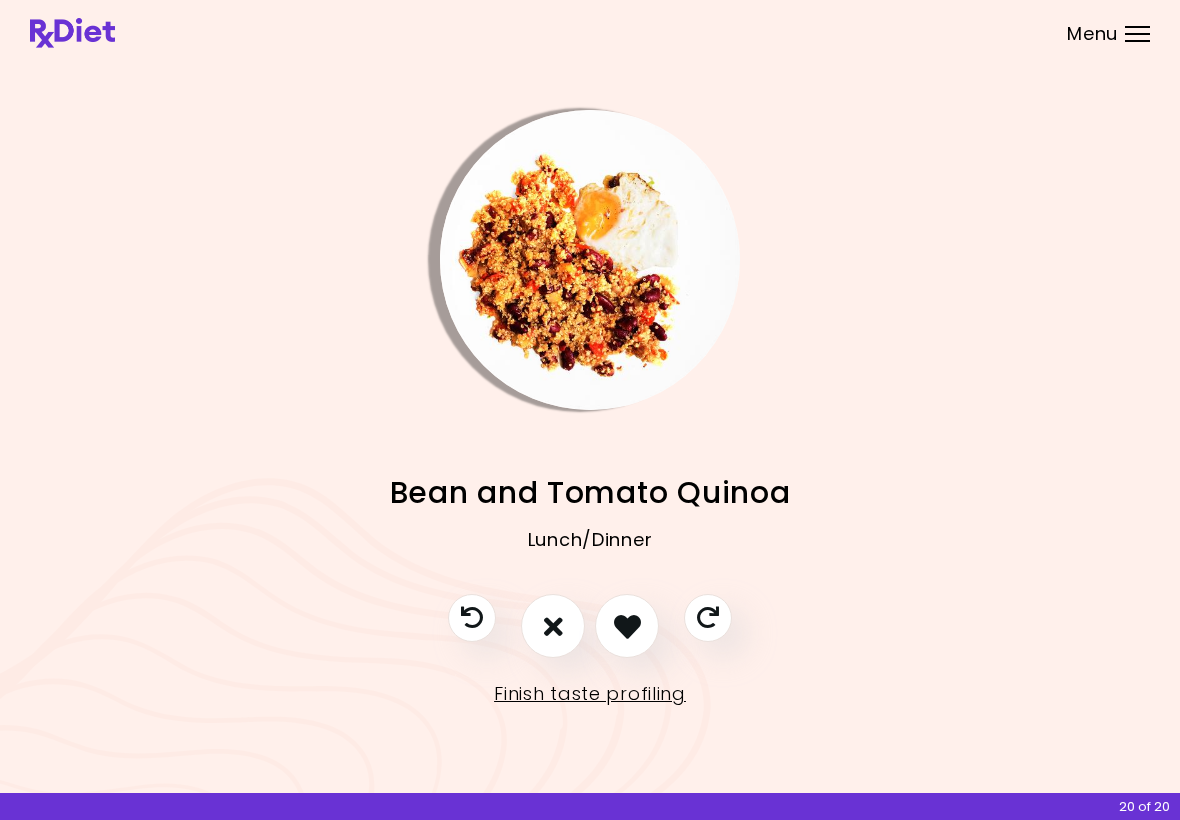 click at bounding box center (553, 626) 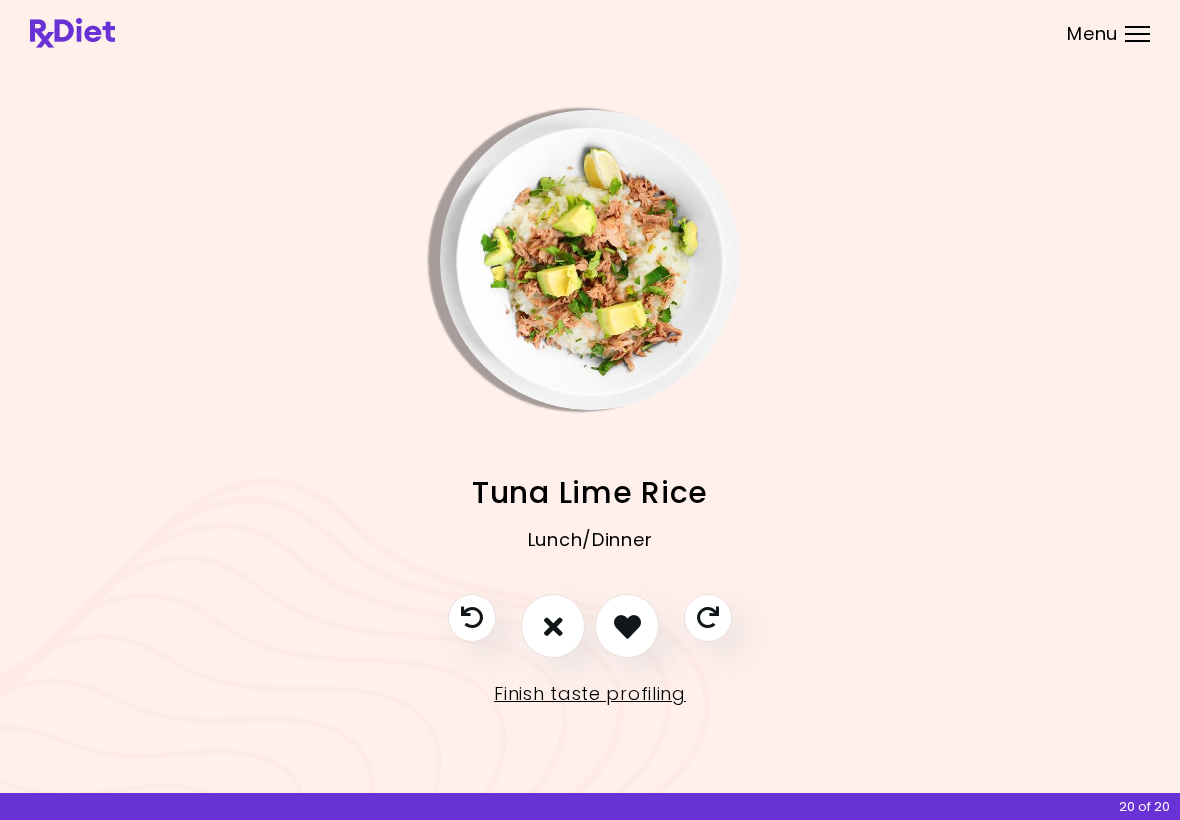 click at bounding box center [553, 626] 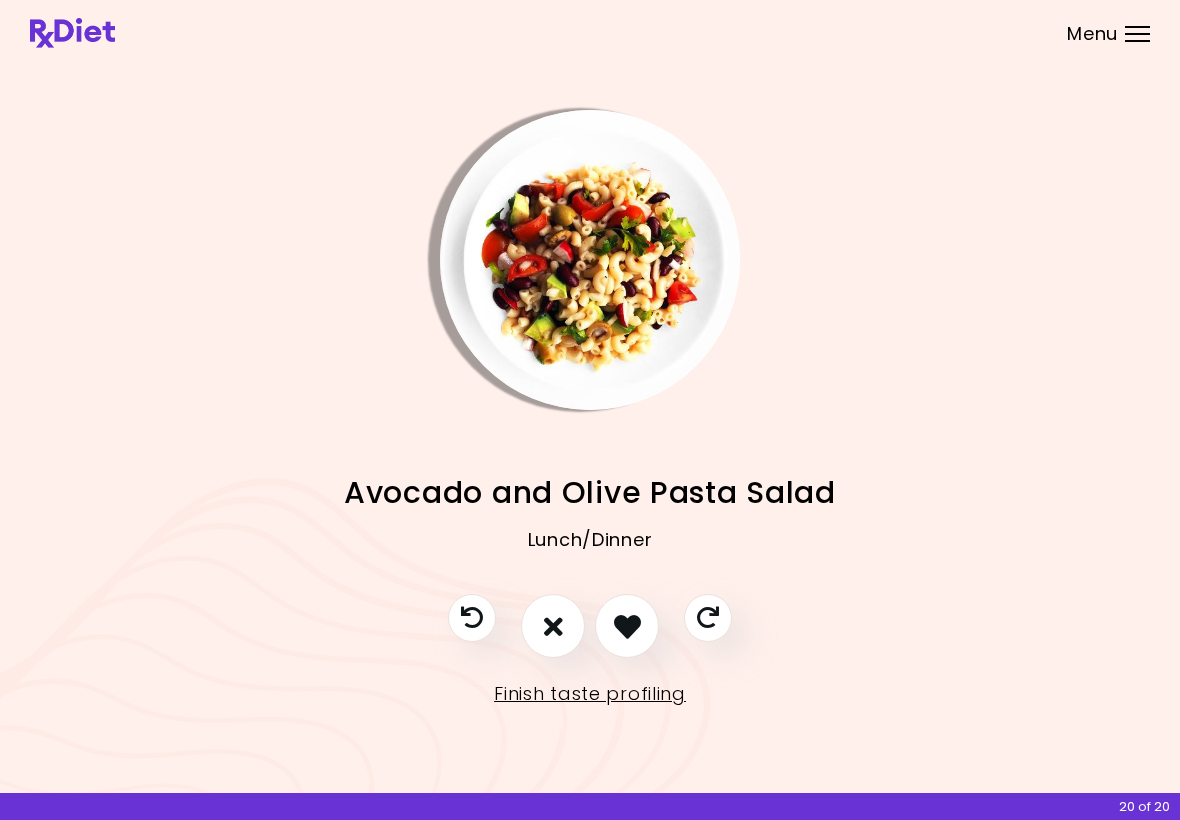 click at bounding box center (627, 626) 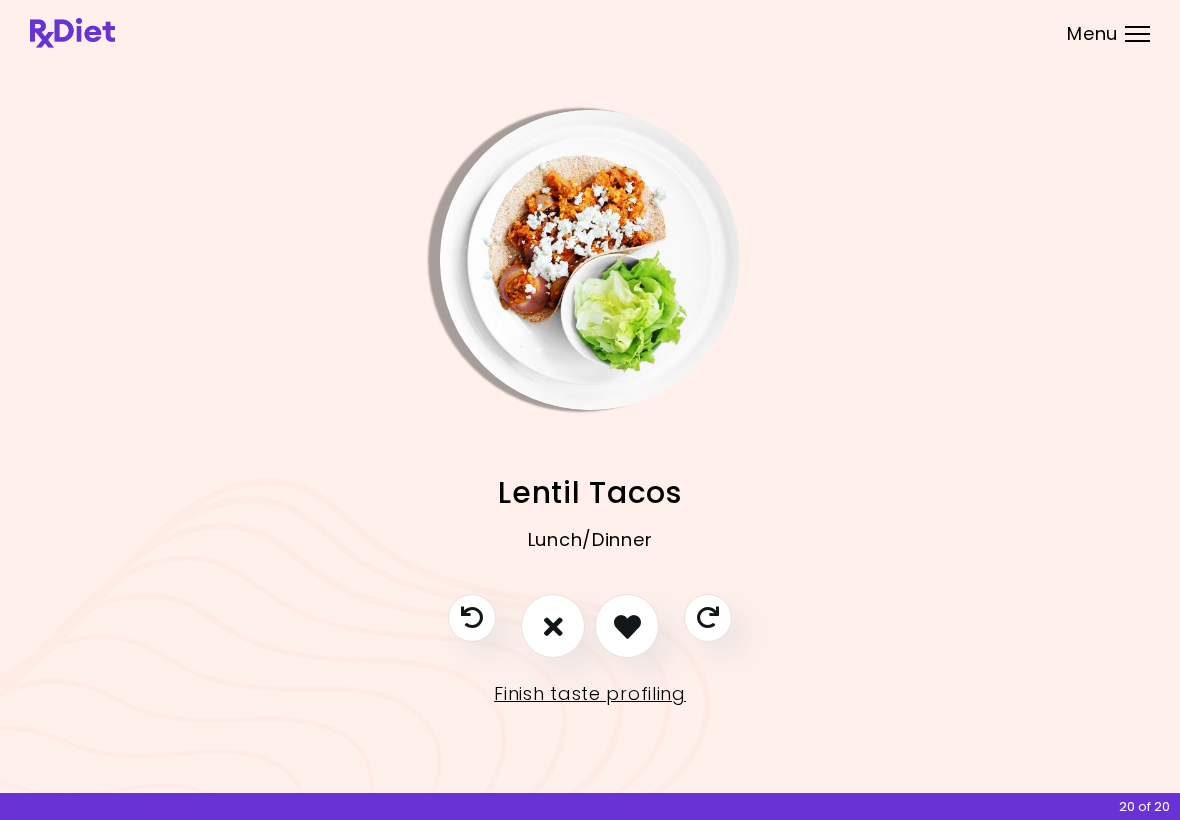 click at bounding box center (553, 626) 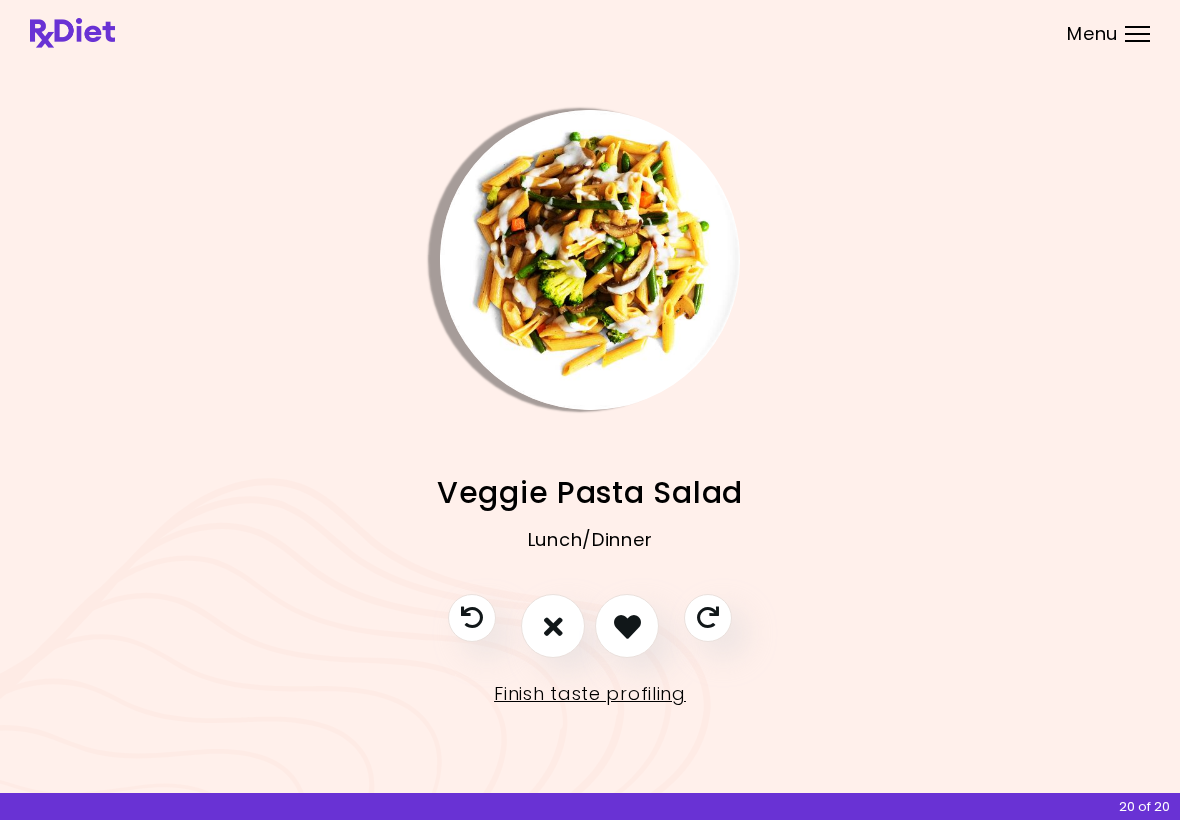 click at bounding box center [553, 626] 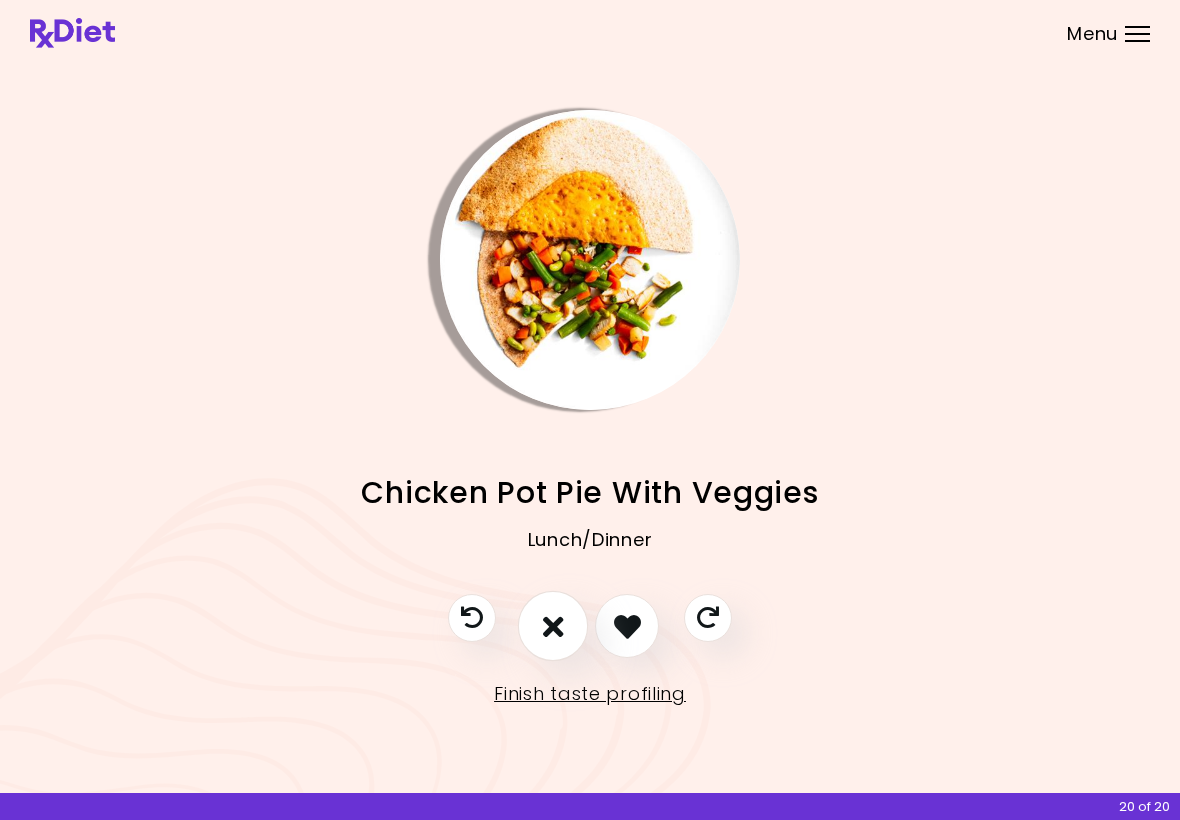 click at bounding box center [553, 627] 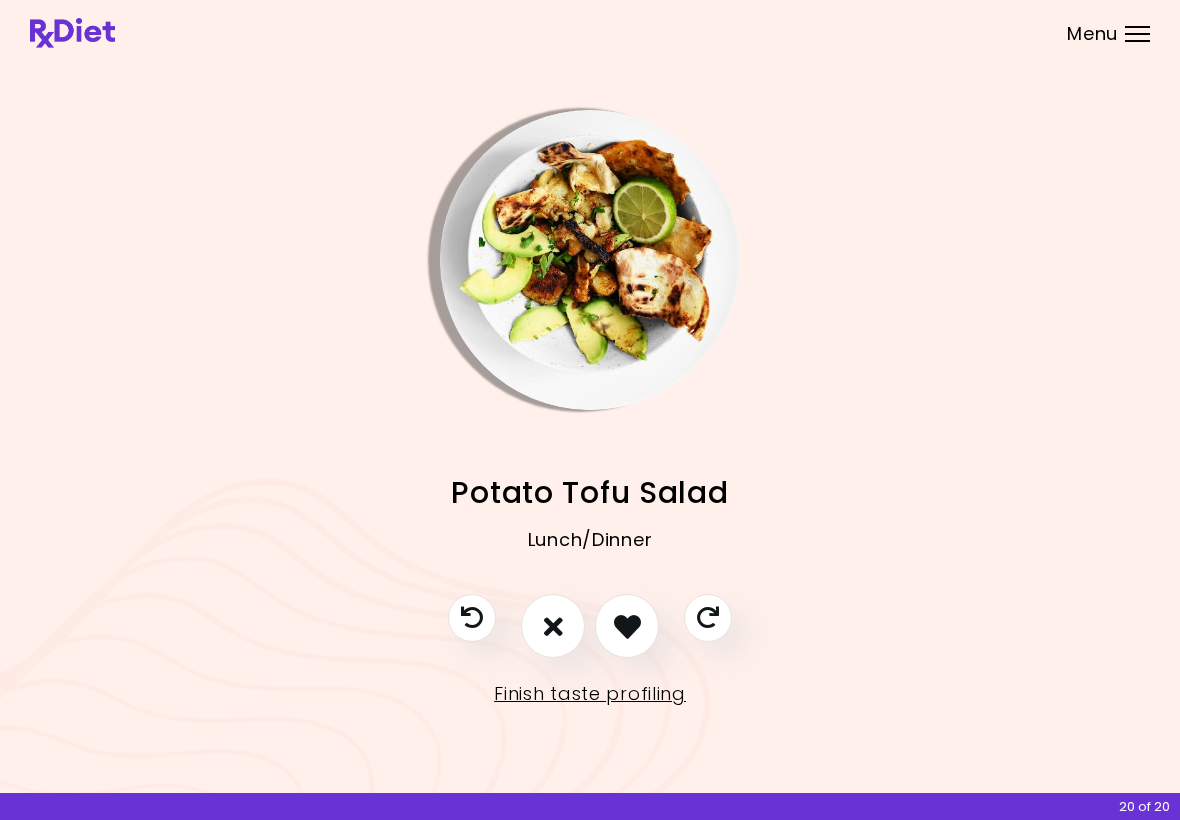 click on "Finish taste profiling" at bounding box center (590, 694) 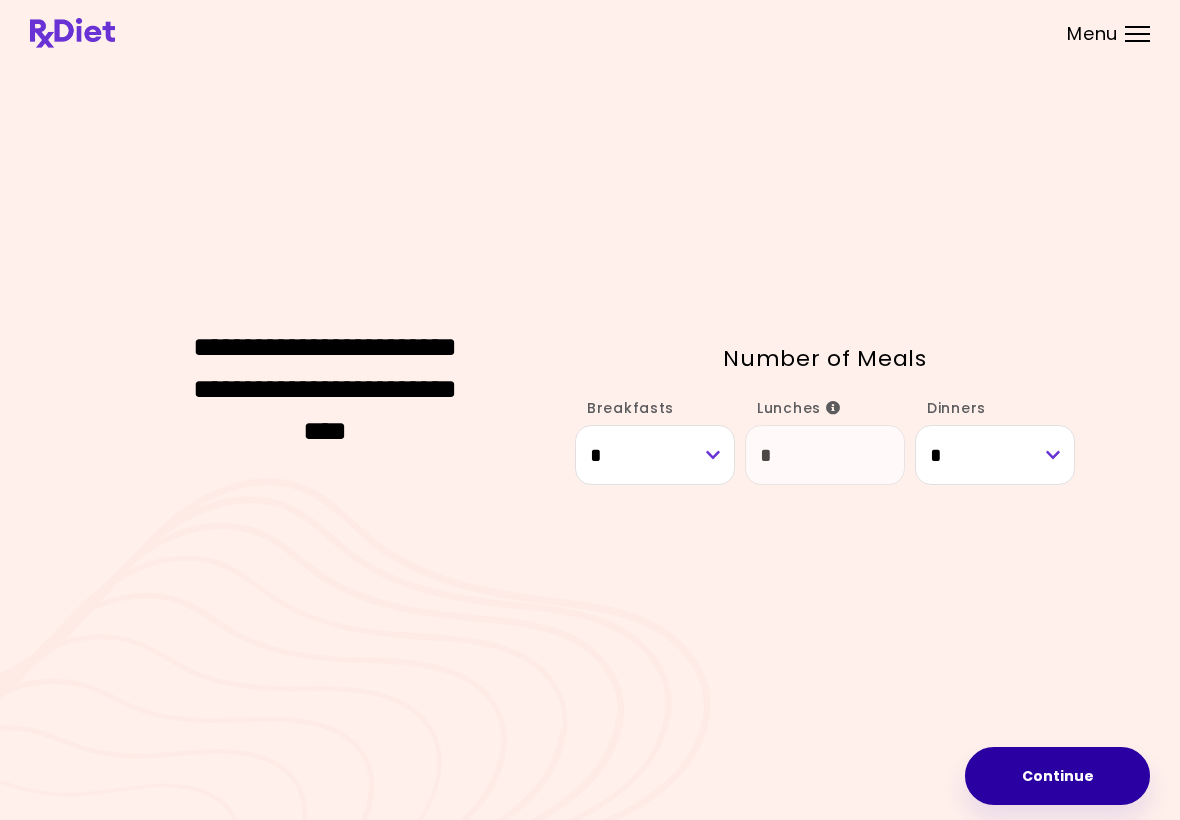 click on "Continue" at bounding box center (1057, 776) 